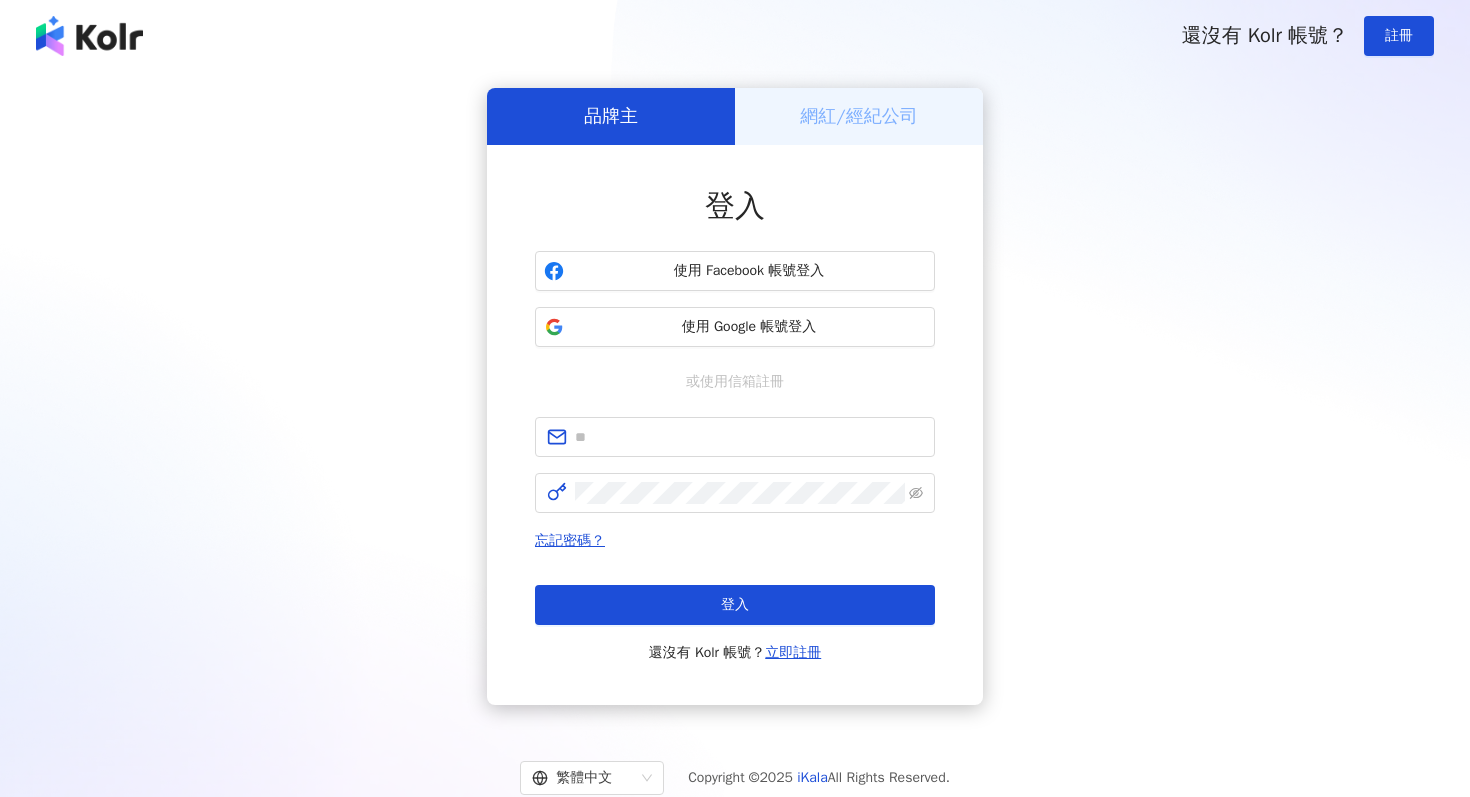 scroll, scrollTop: 0, scrollLeft: 0, axis: both 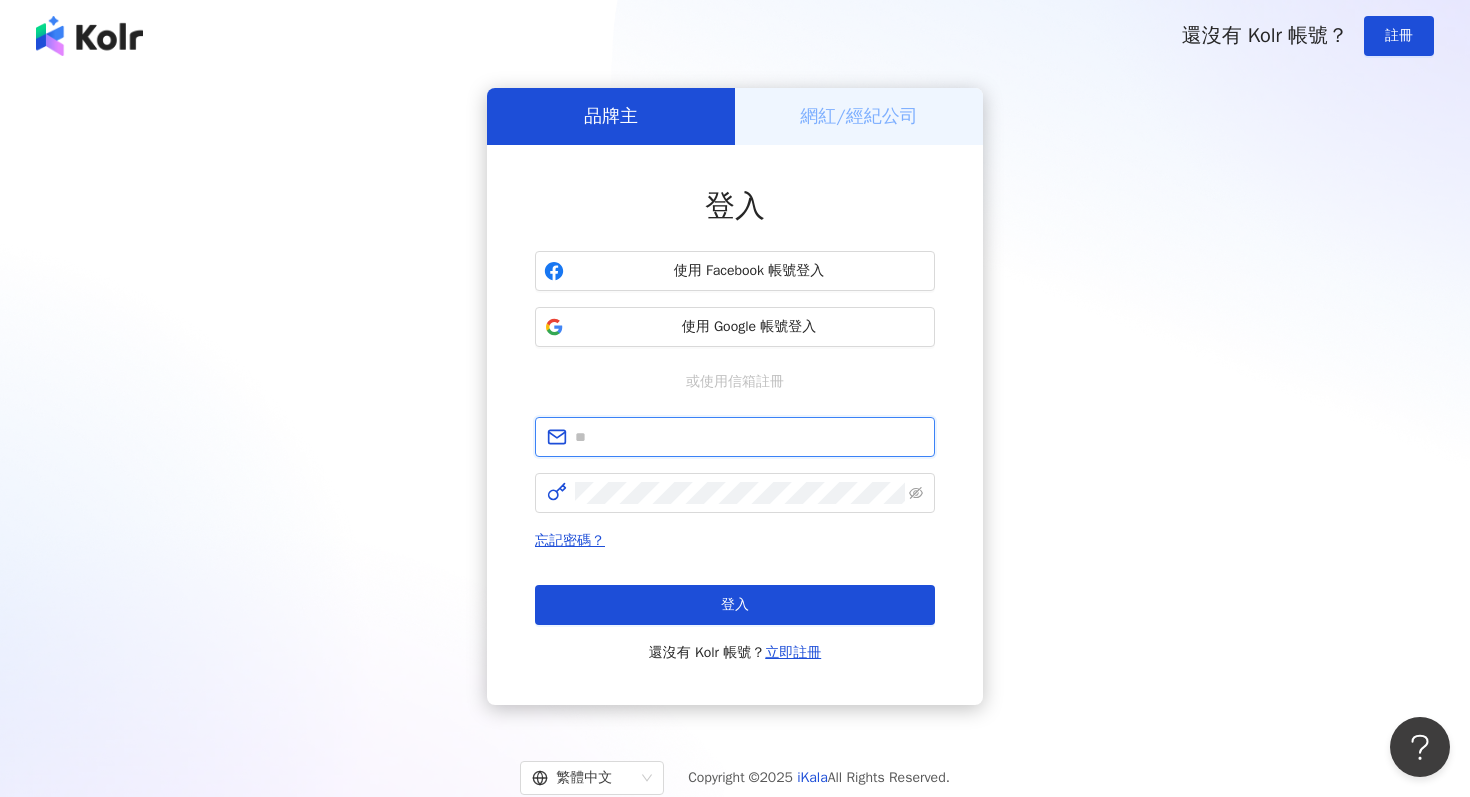 click at bounding box center (749, 437) 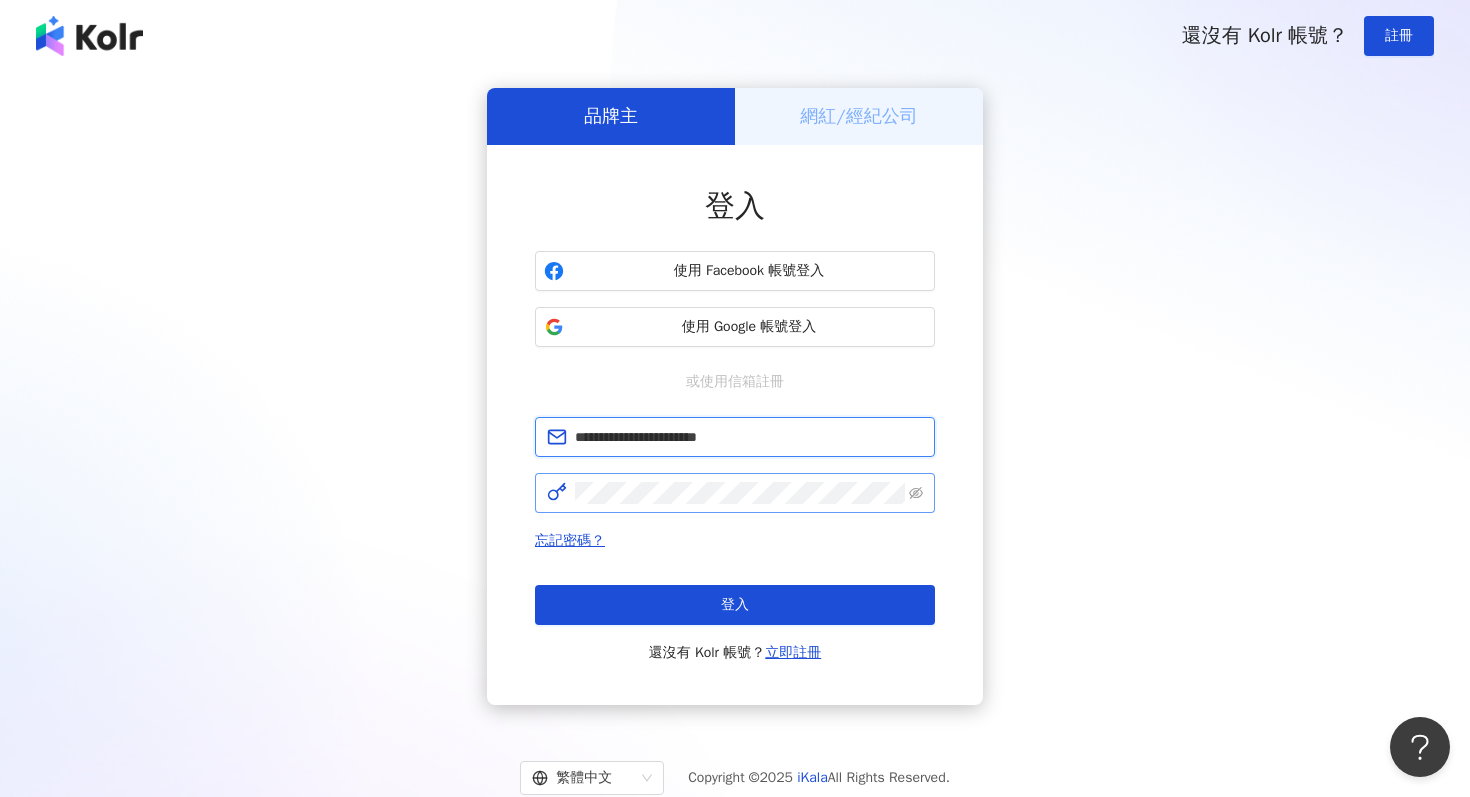 type on "**********" 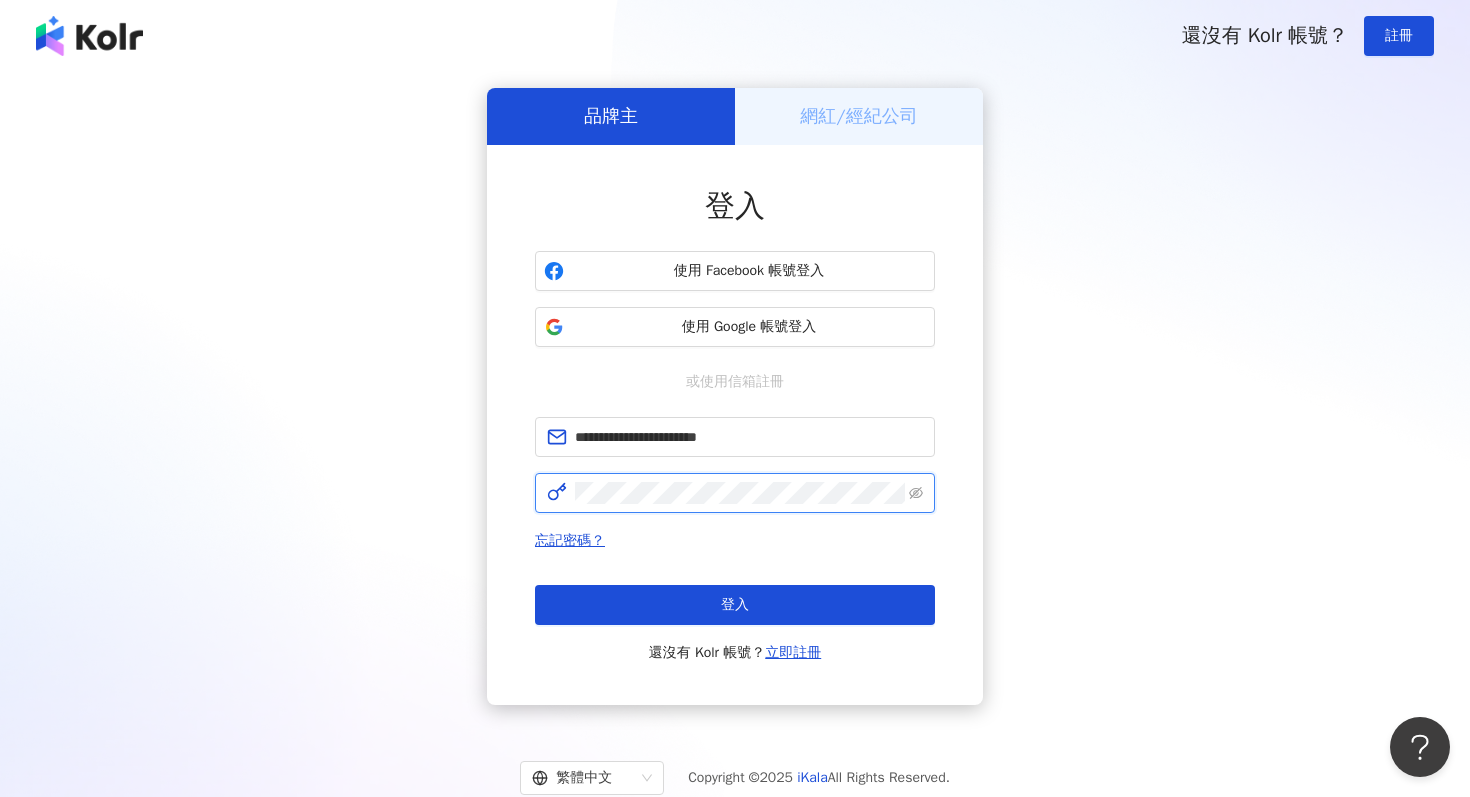 click on "登入" at bounding box center (735, 605) 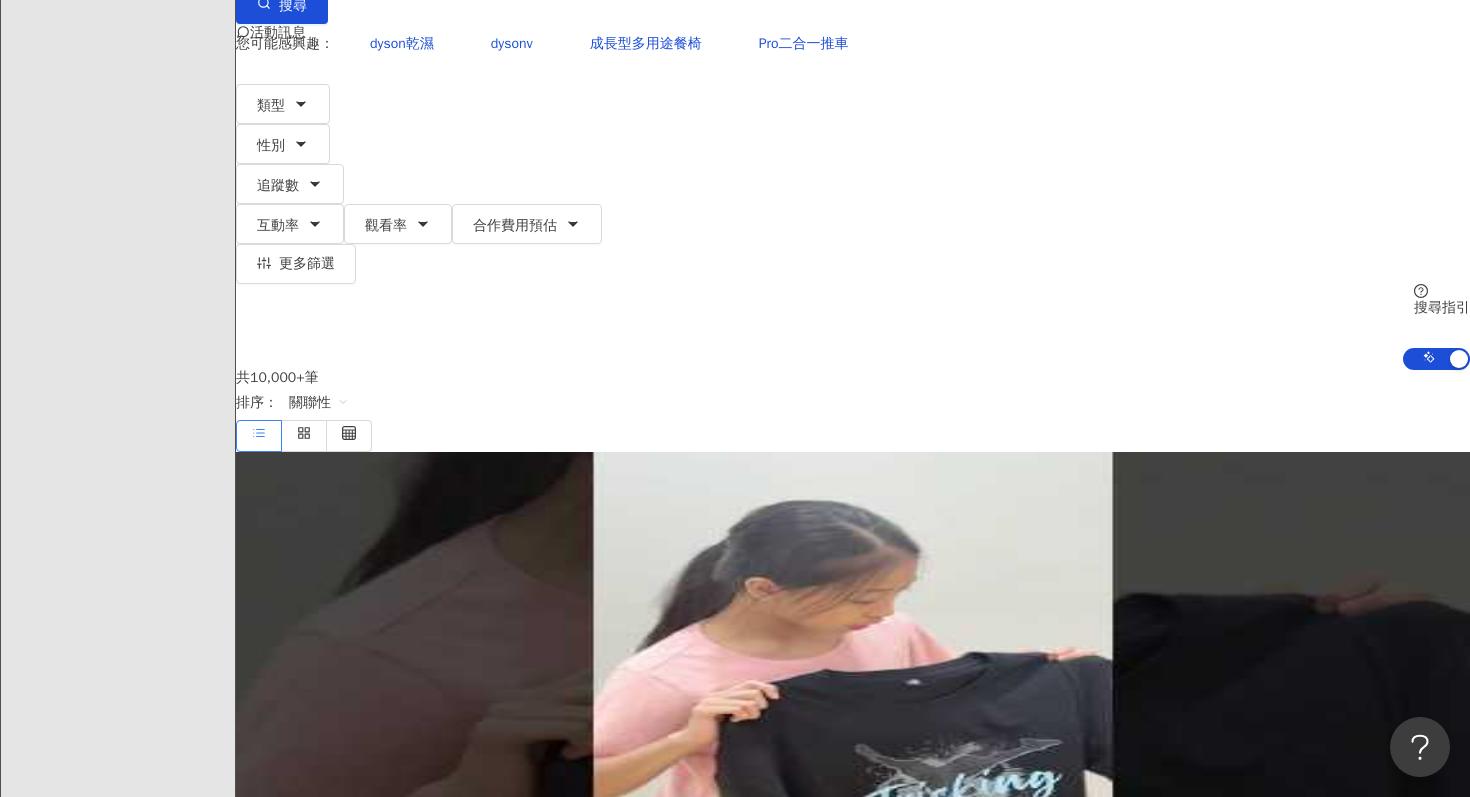 scroll, scrollTop: 0, scrollLeft: 0, axis: both 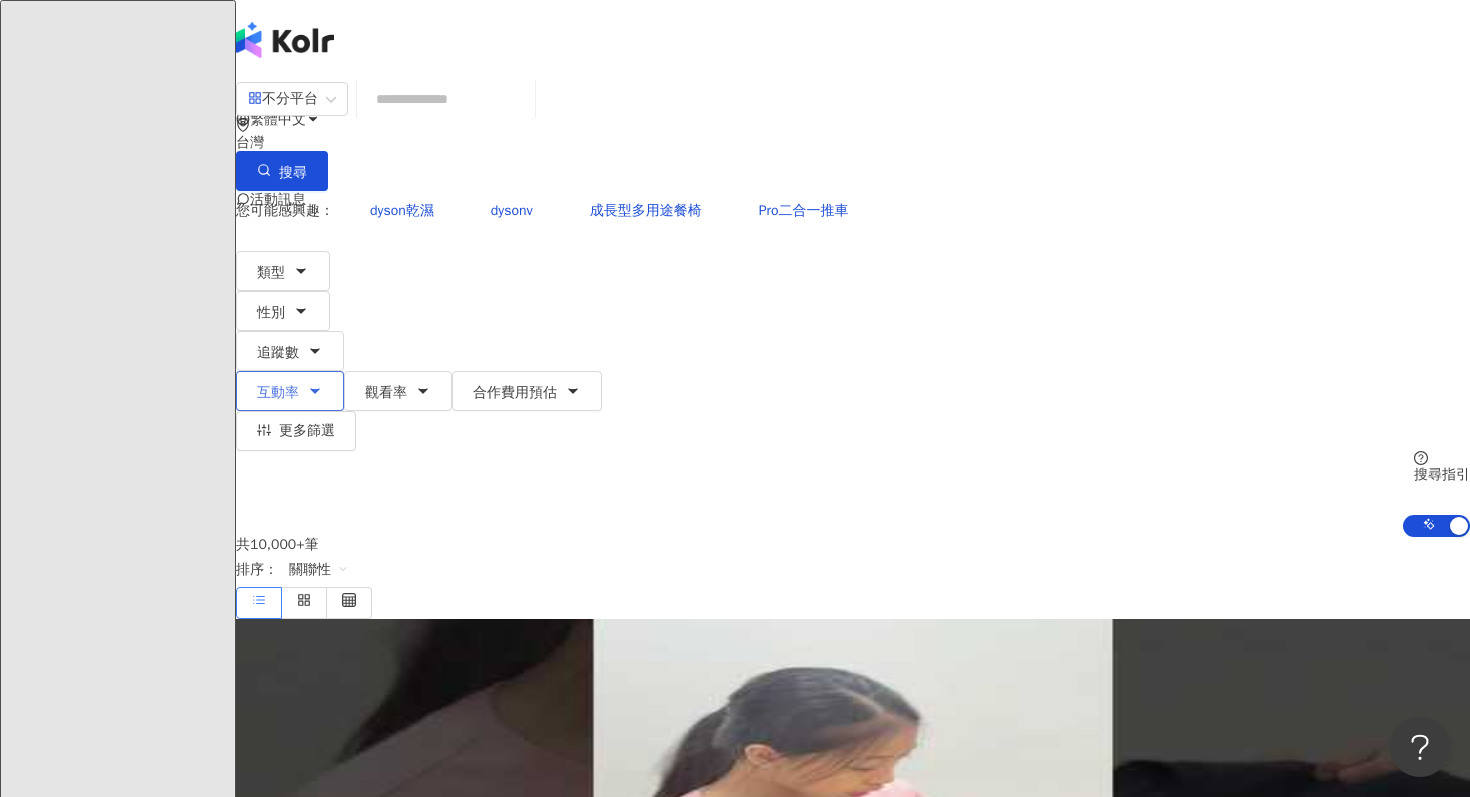 click on "互動率" at bounding box center (290, 391) 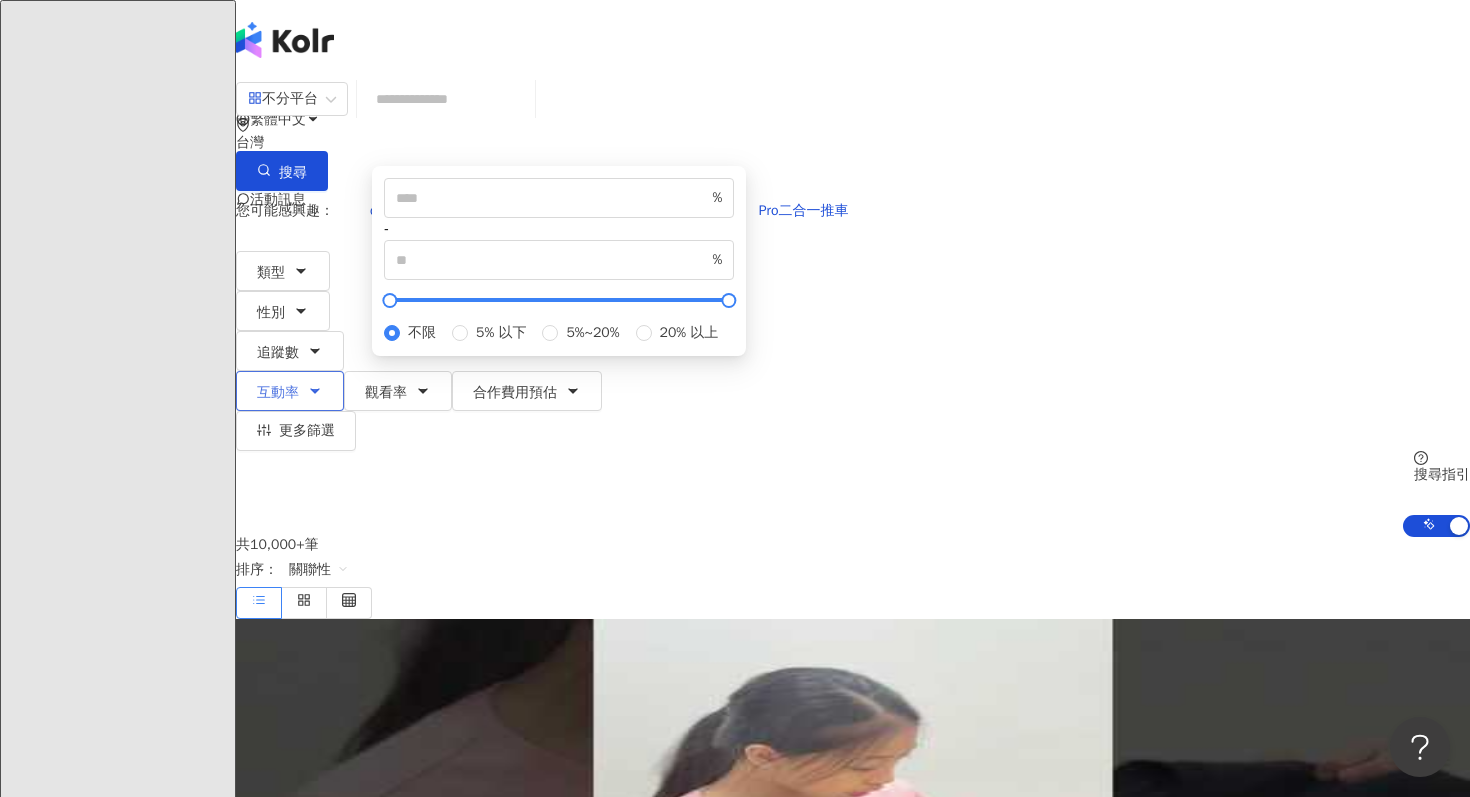 click on "互動率" at bounding box center [290, 391] 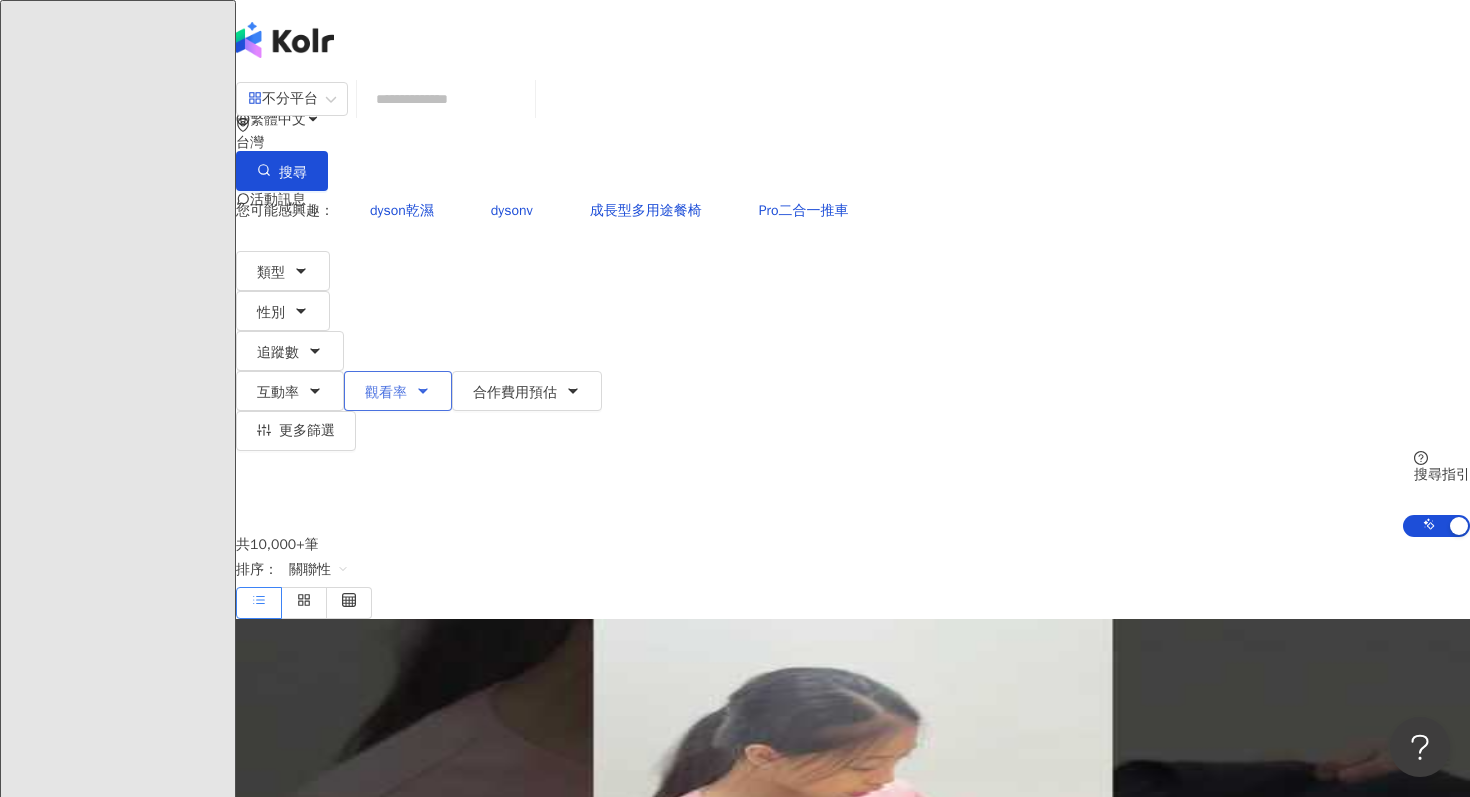 click on "觀看率" at bounding box center [398, 391] 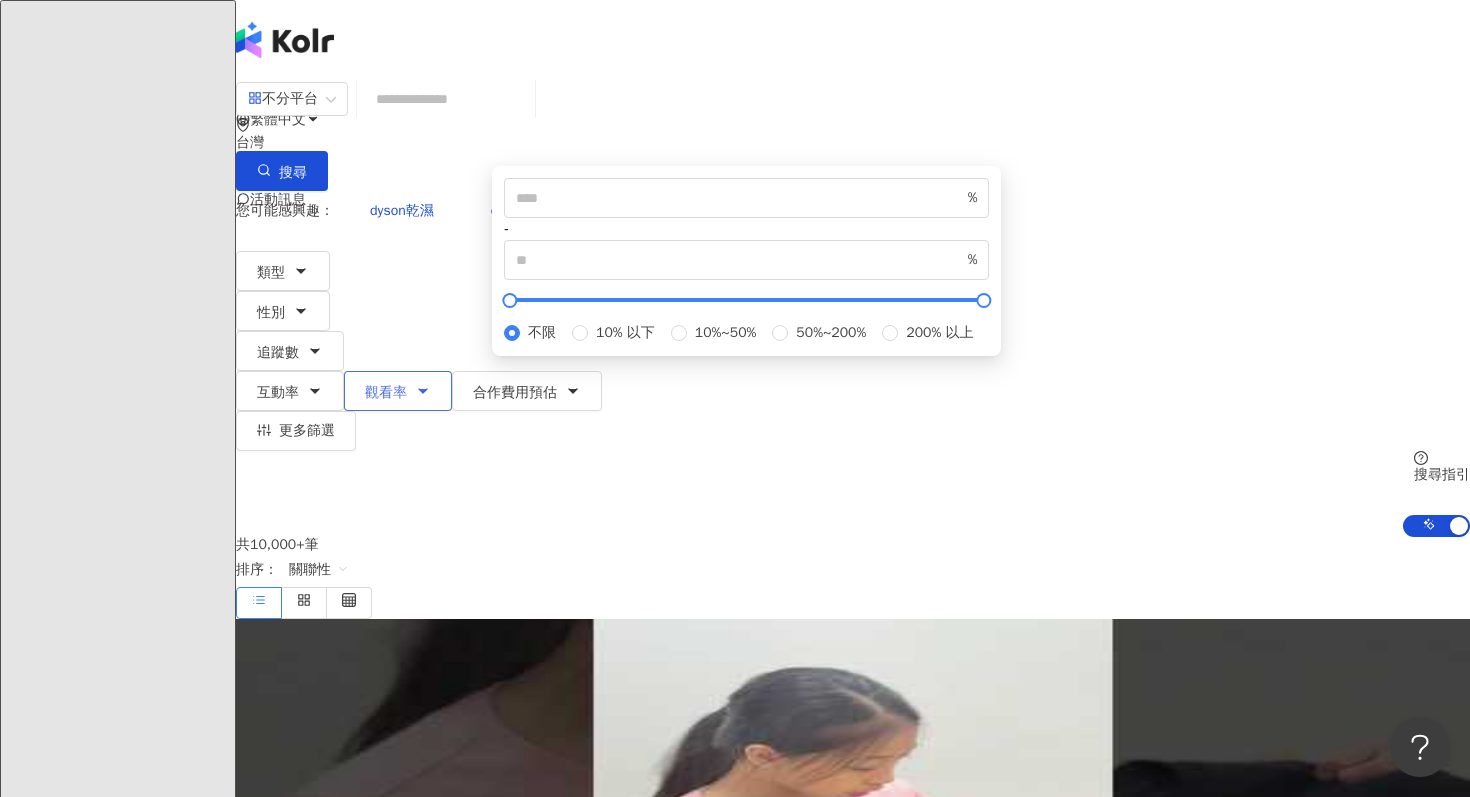 click on "觀看率" at bounding box center [398, 391] 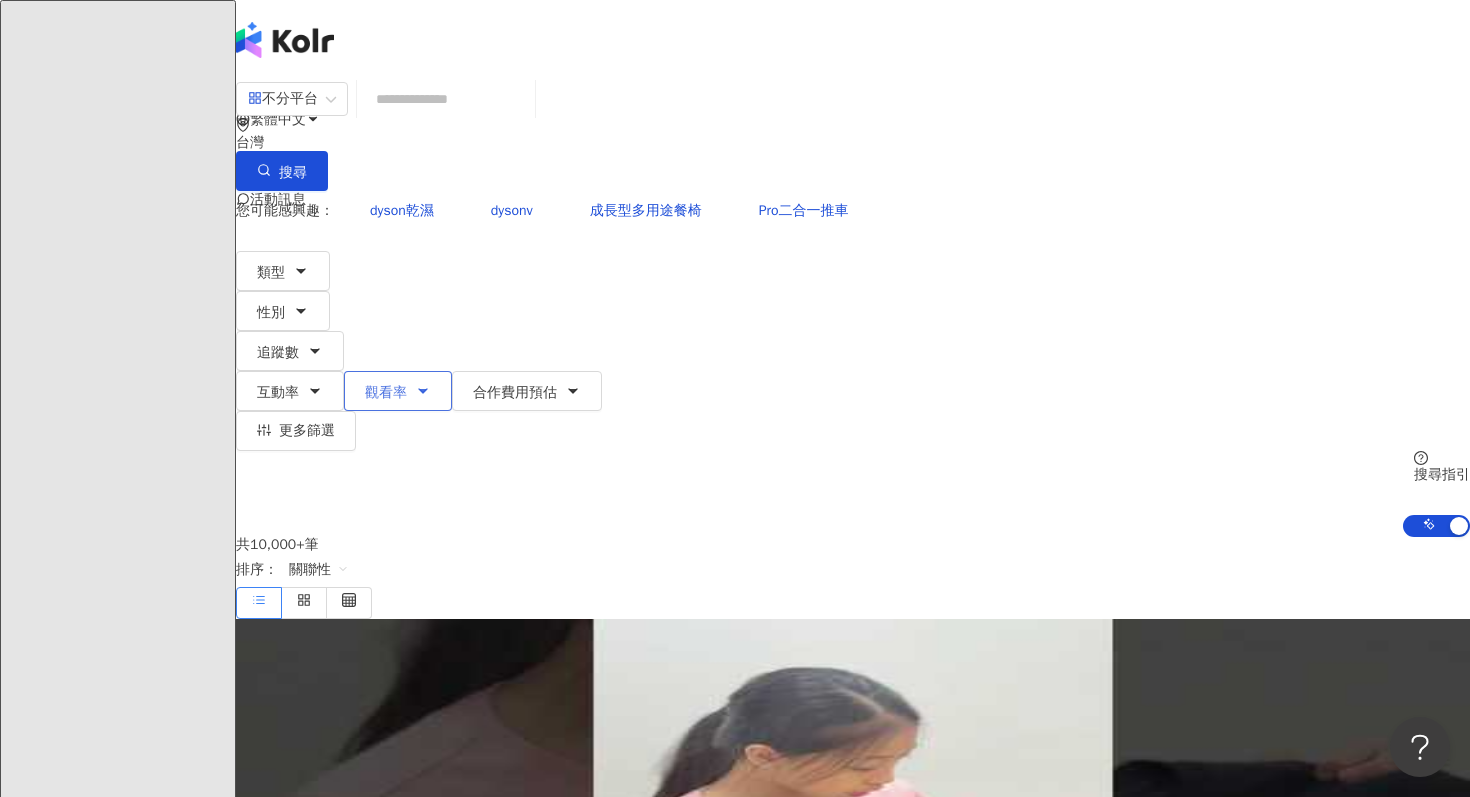 click on "觀看率" at bounding box center [398, 391] 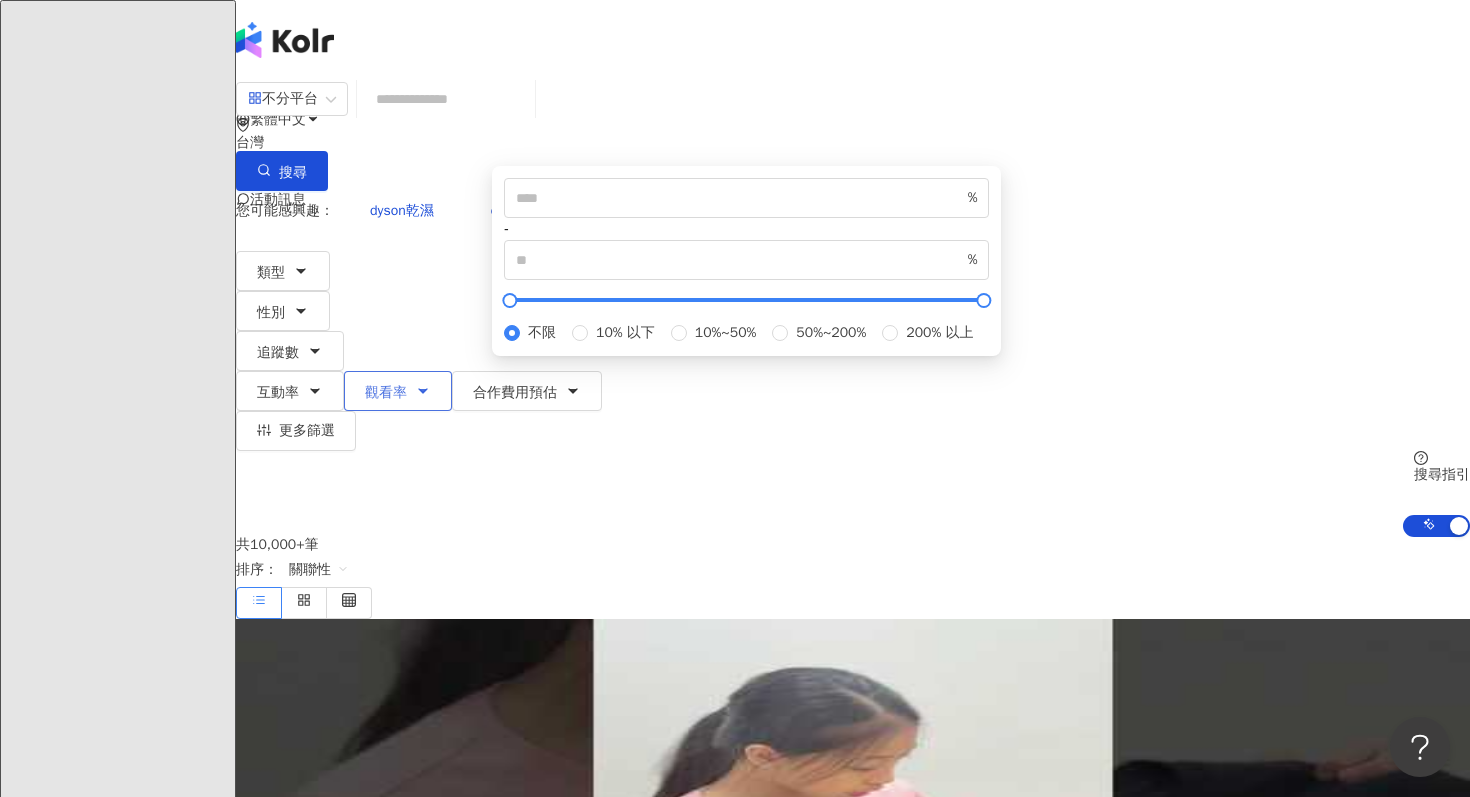 click on "觀看率" at bounding box center [398, 391] 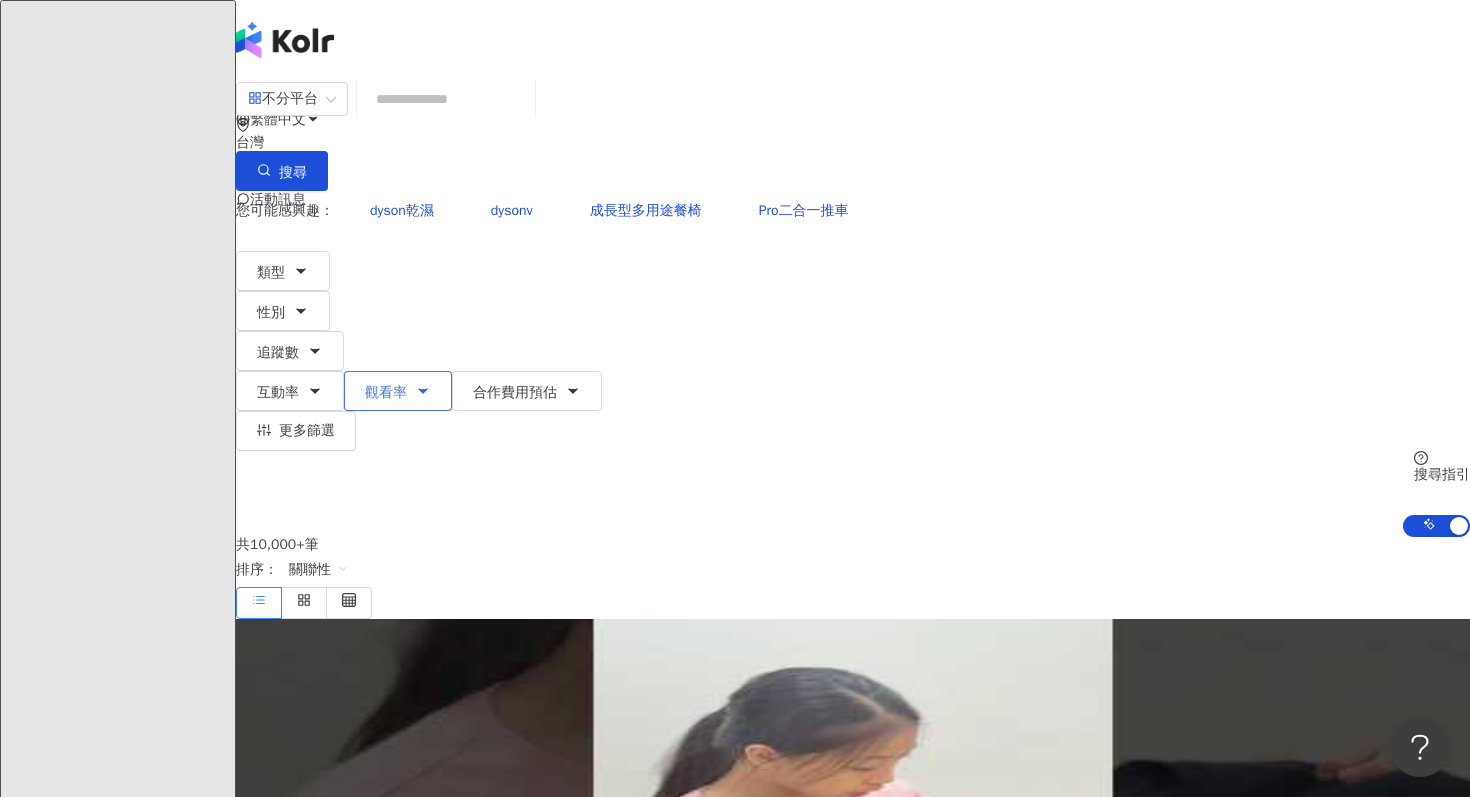 click on "觀看率" at bounding box center (398, 391) 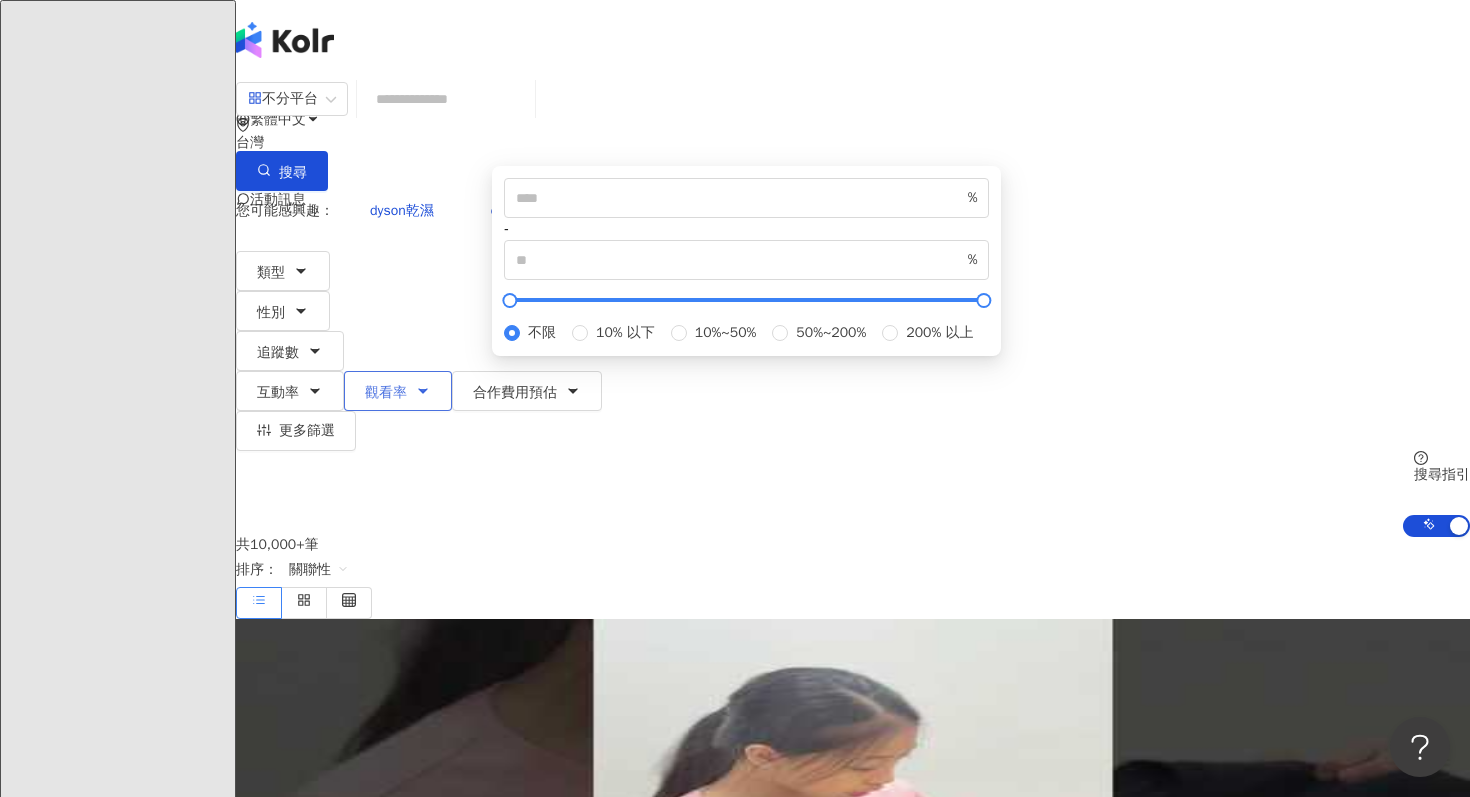 click on "觀看率" at bounding box center (398, 391) 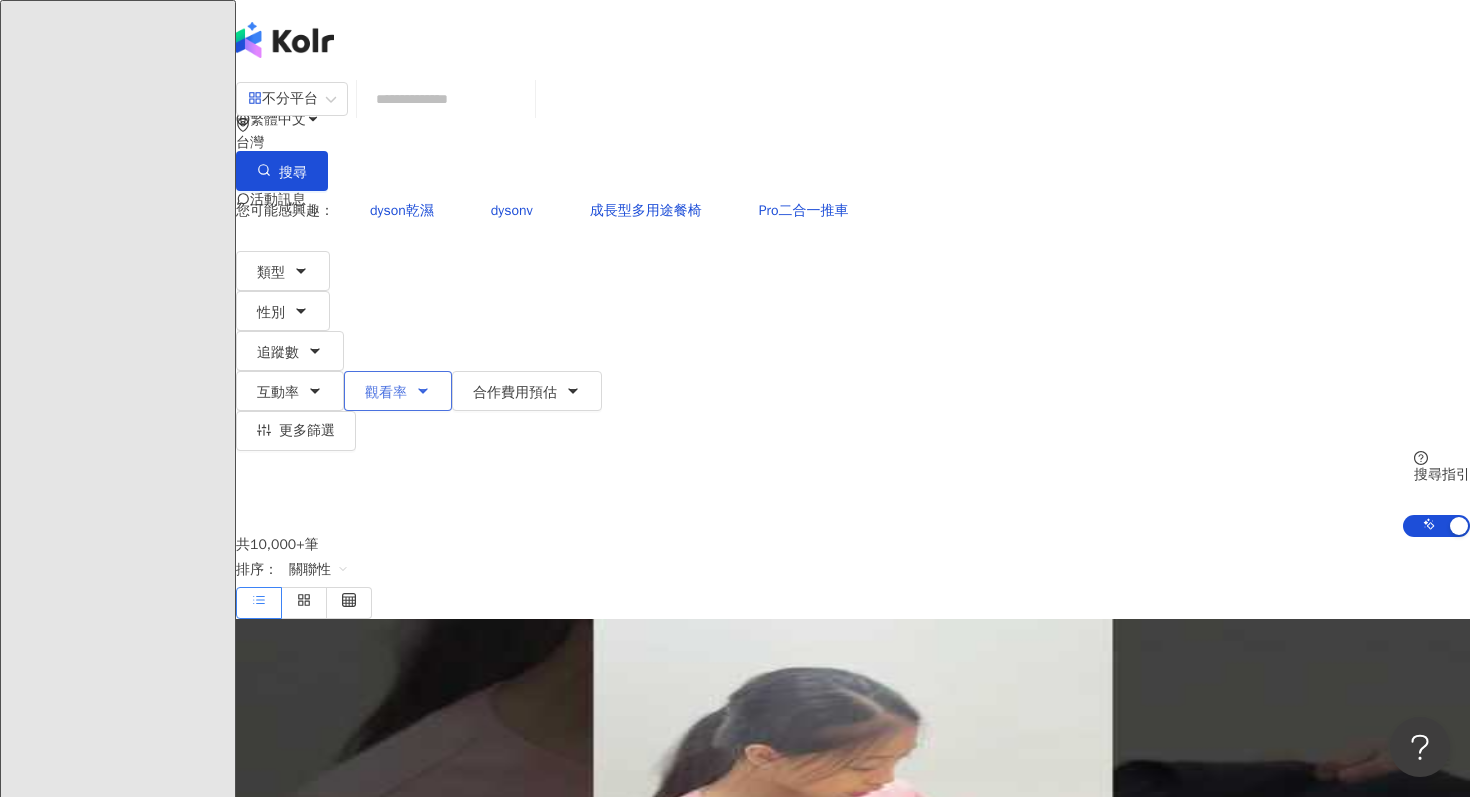 click on "觀看率" at bounding box center (398, 391) 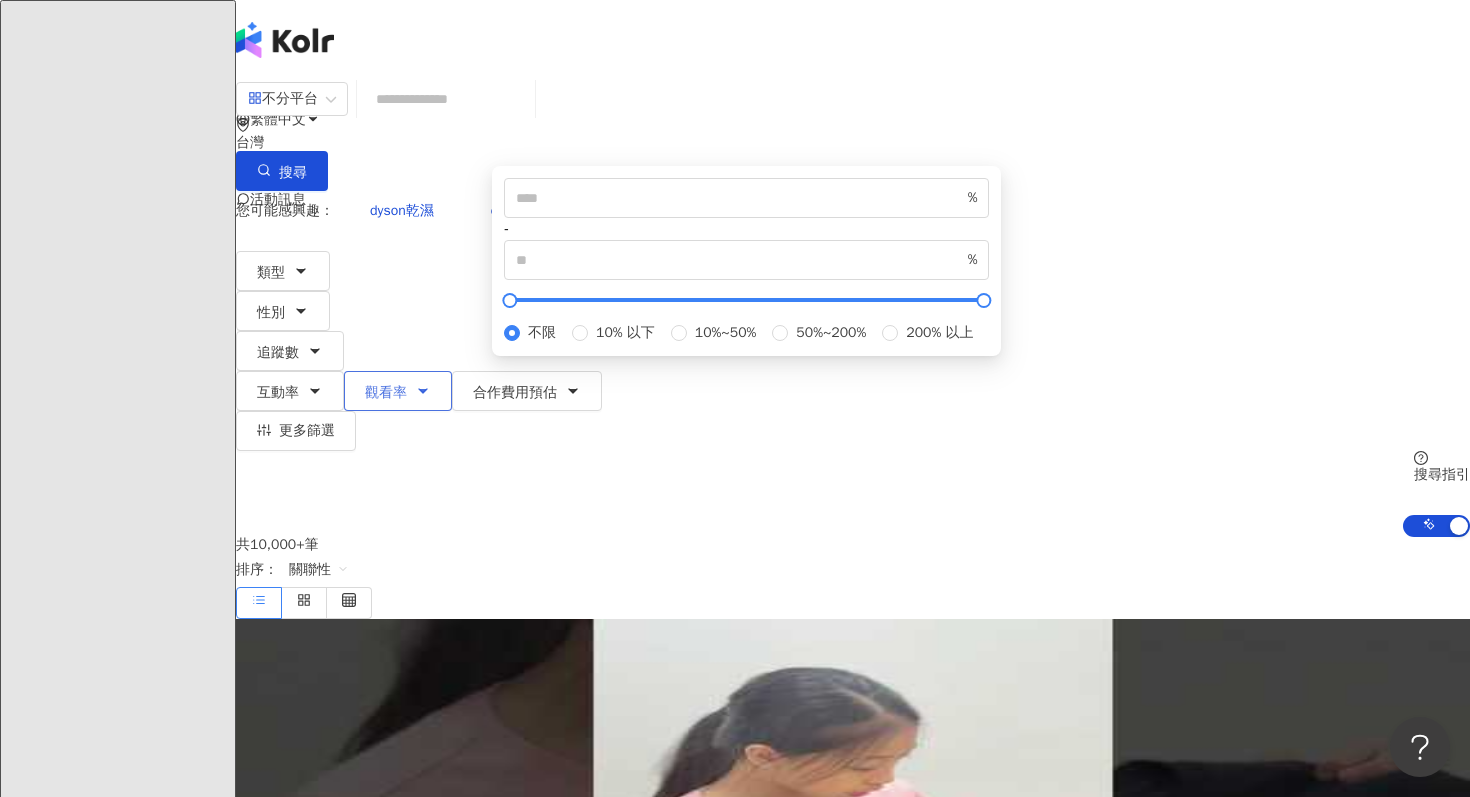 click on "觀看率" at bounding box center (398, 391) 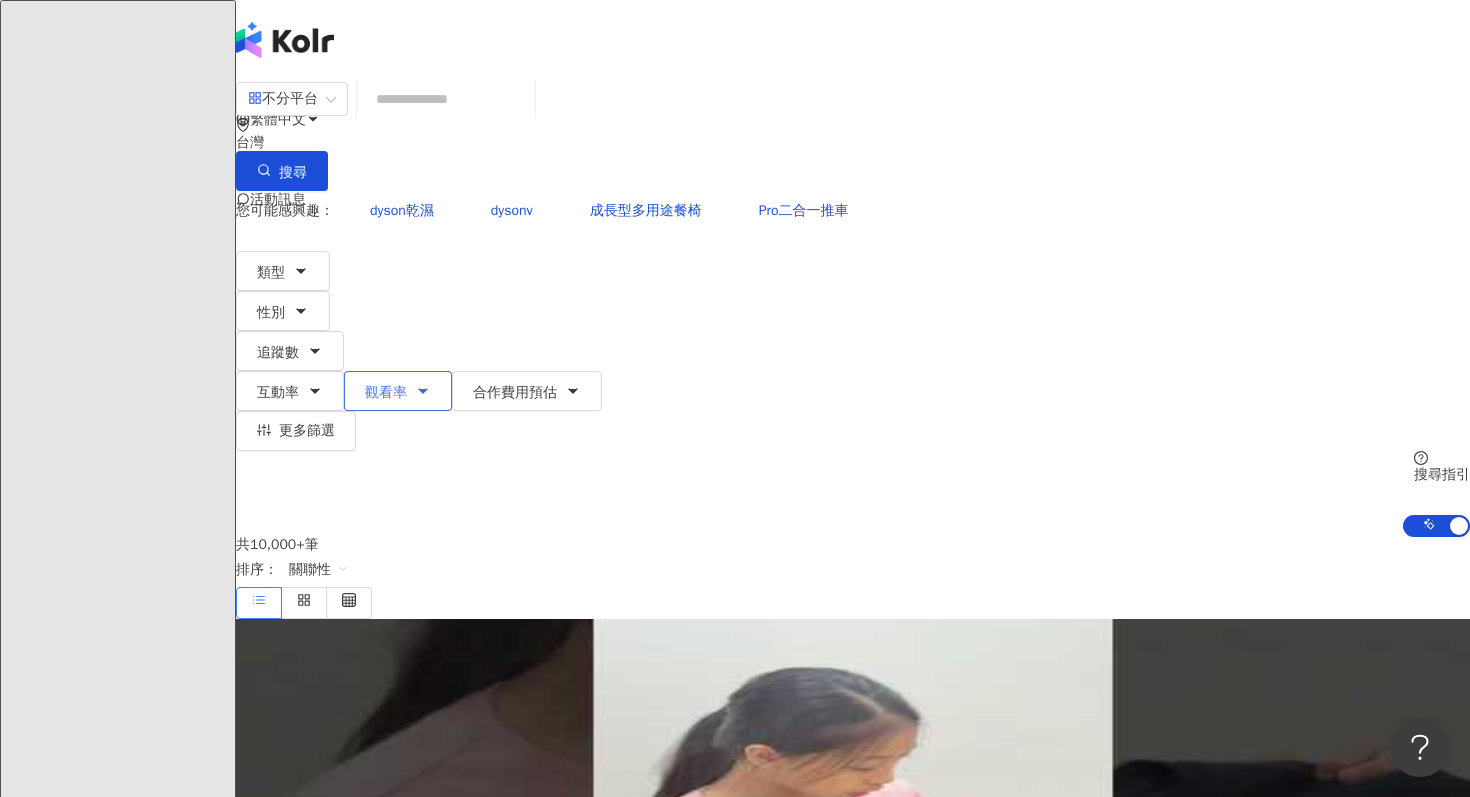 click on "觀看率" at bounding box center [398, 391] 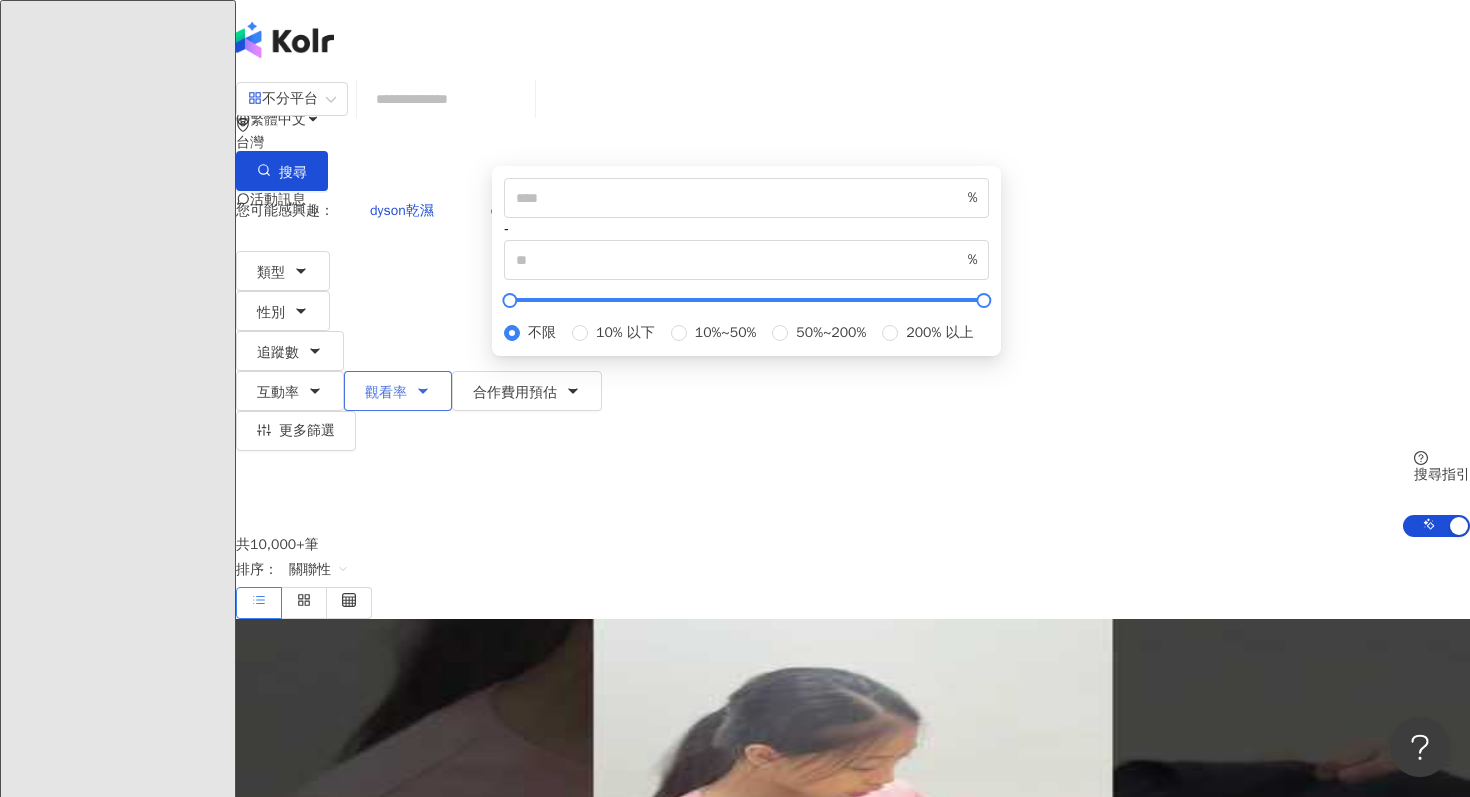 click on "觀看率" at bounding box center [398, 391] 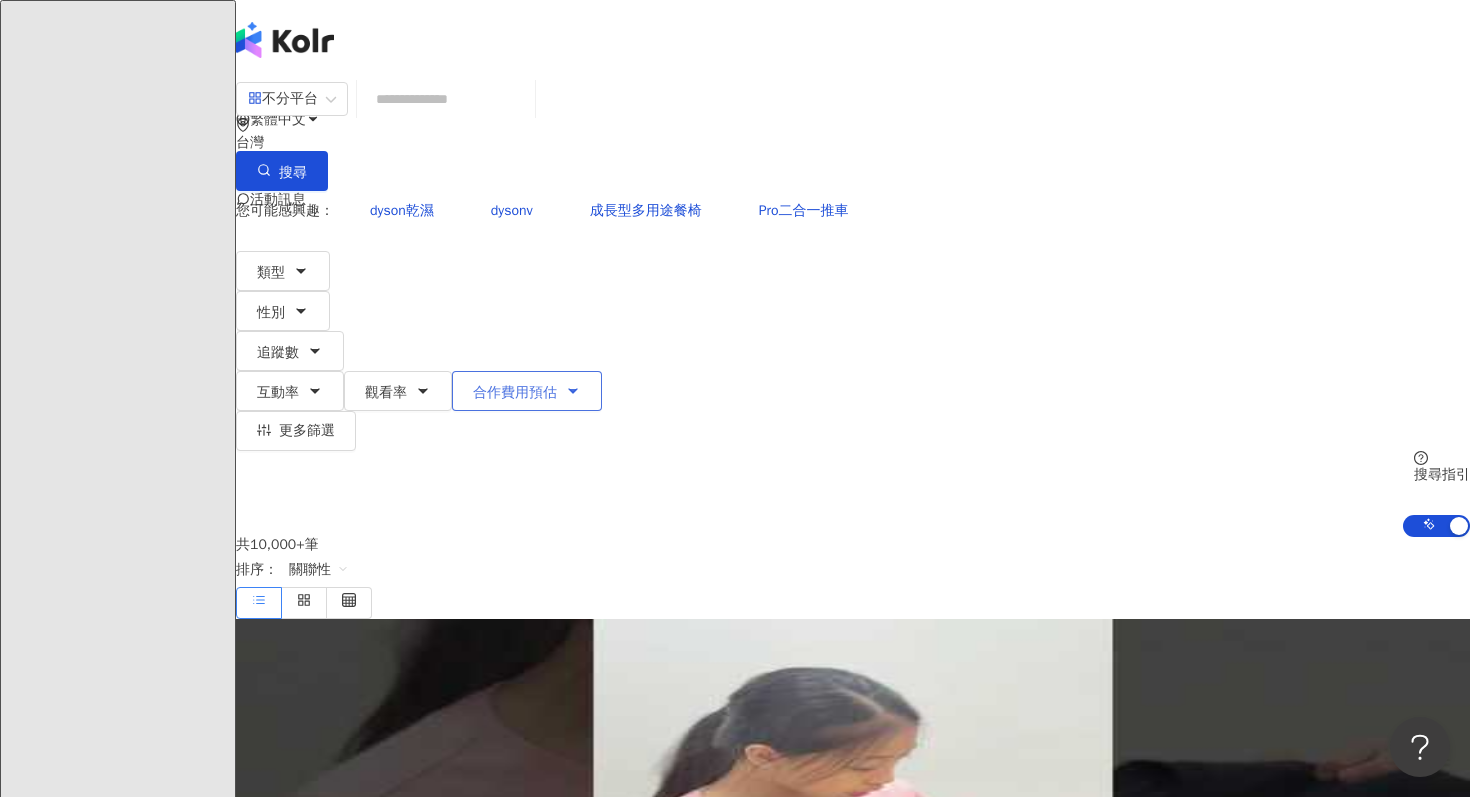 click on "合作費用預估" at bounding box center (515, 393) 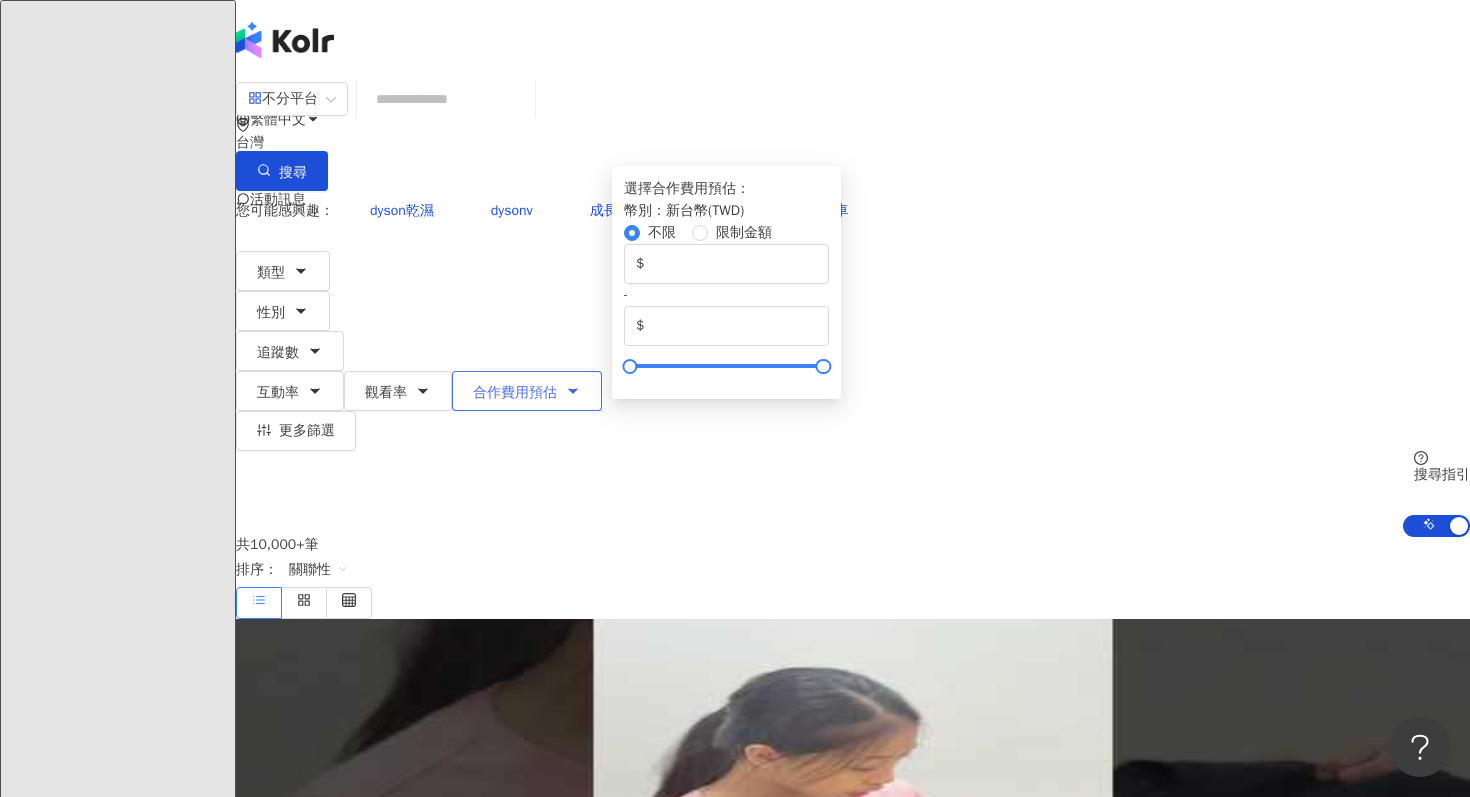 click on "合作費用預估" at bounding box center [515, 393] 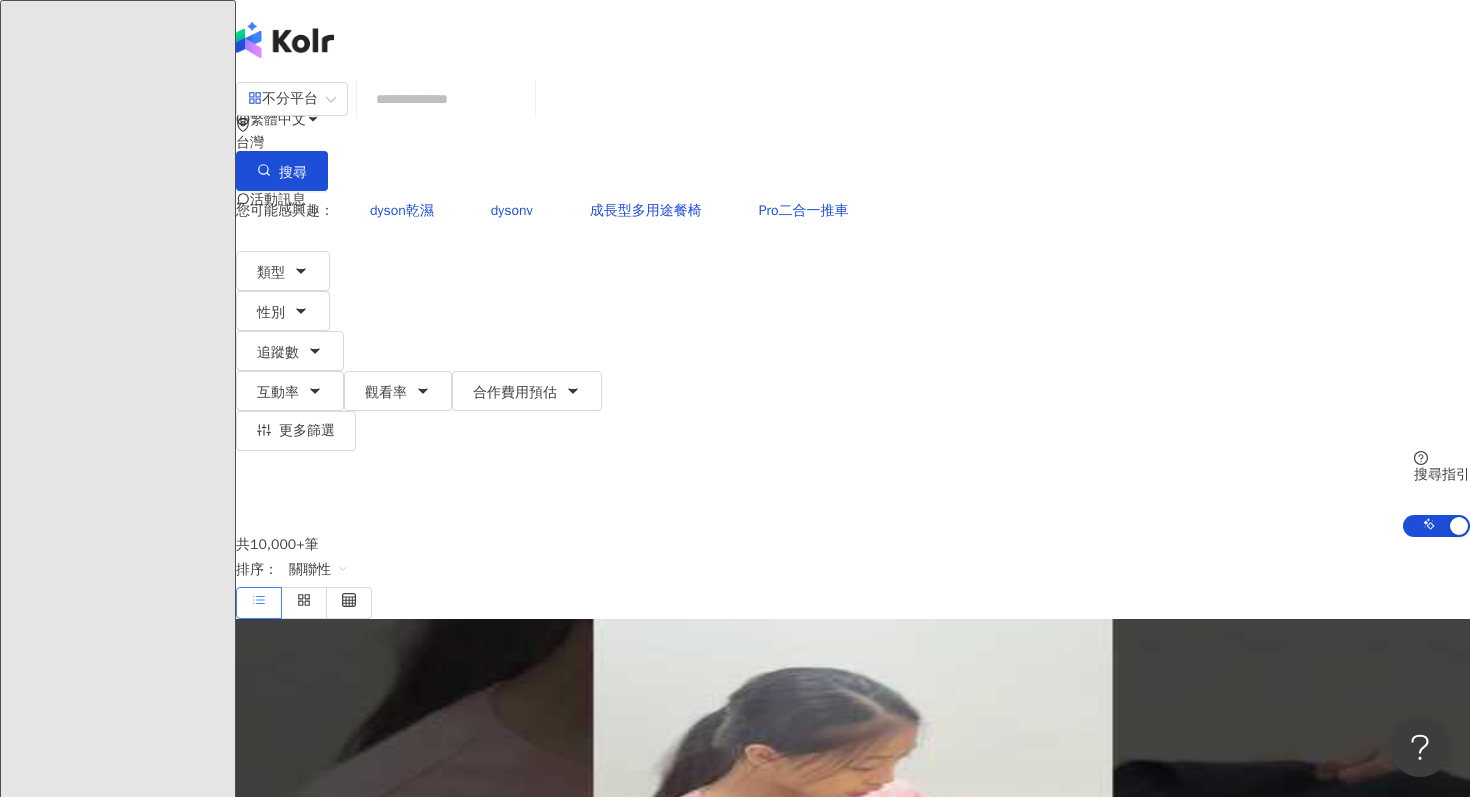 click on "資源庫" at bounding box center [117, 3567] 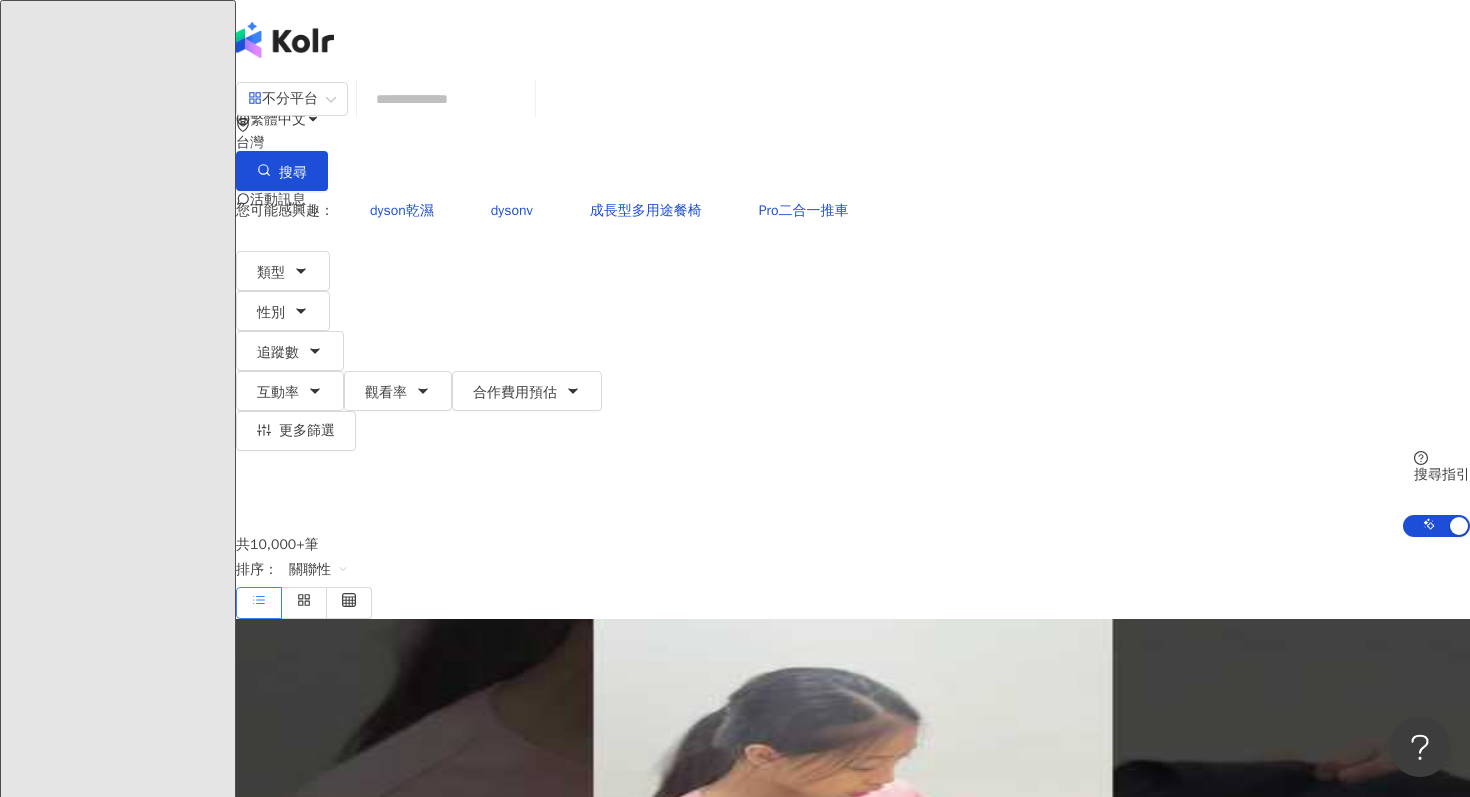 click on "趨勢分析 BETA" at bounding box center [117, 3714] 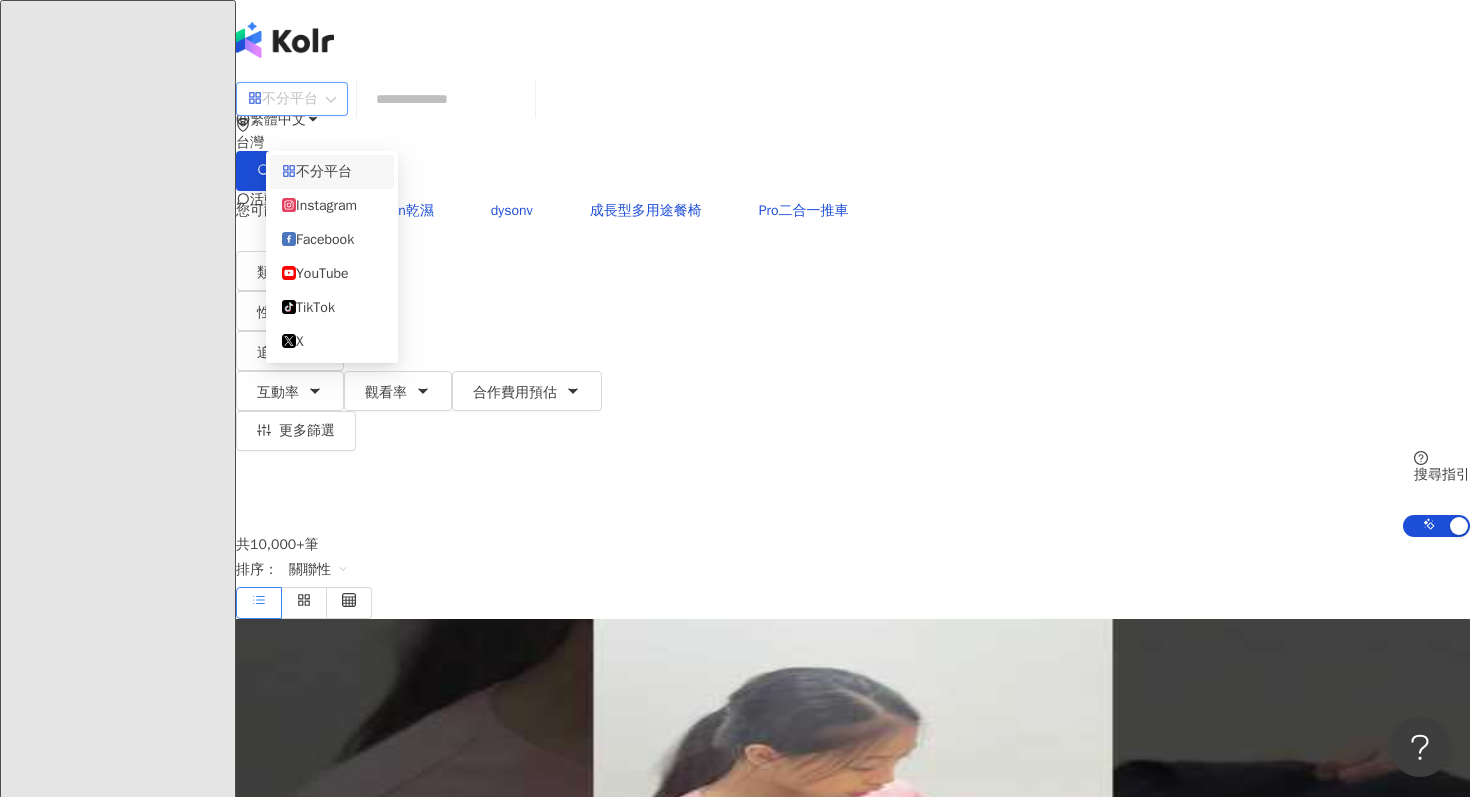 click on "不分平台" at bounding box center (292, 99) 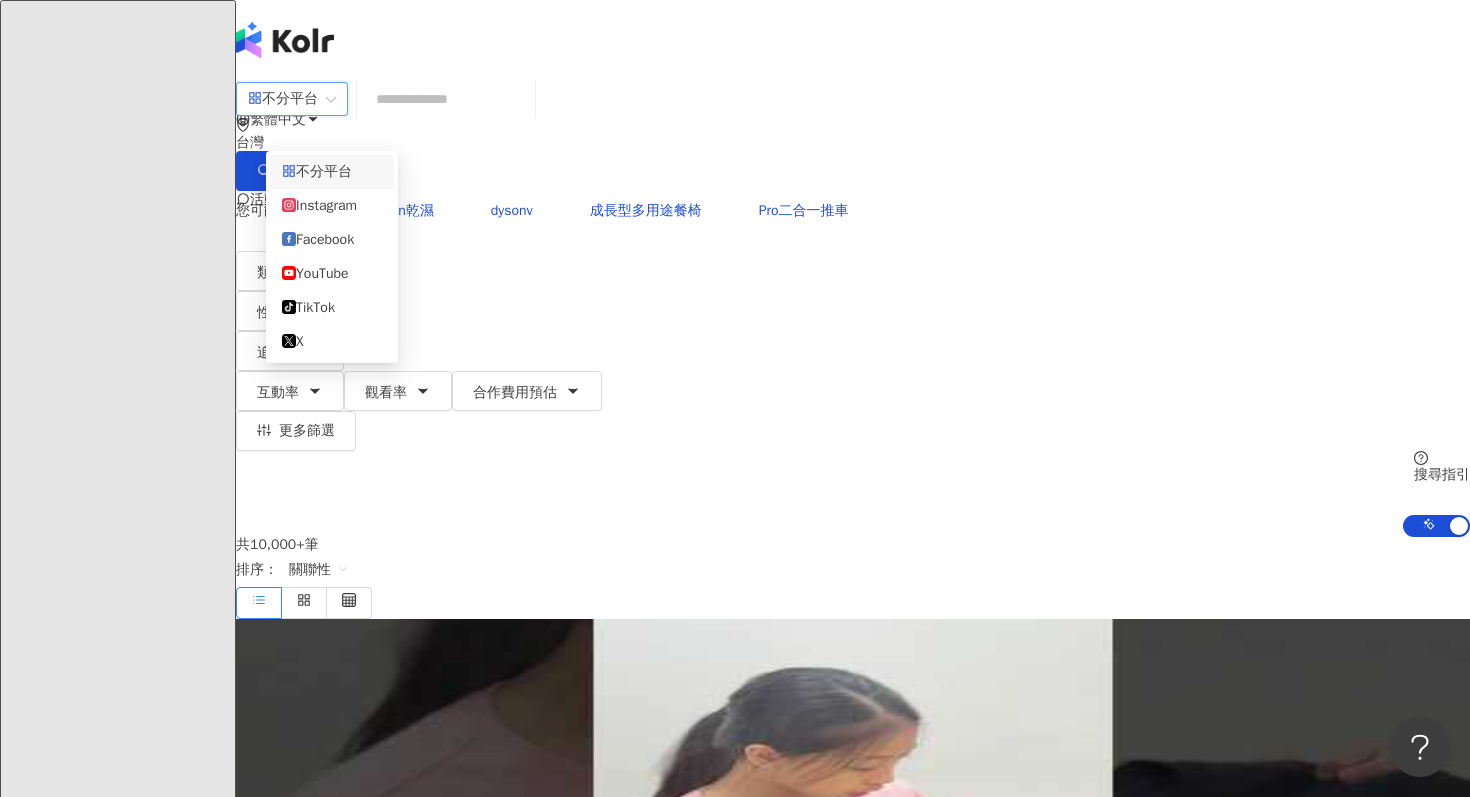 click on "不分平台" at bounding box center (292, 99) 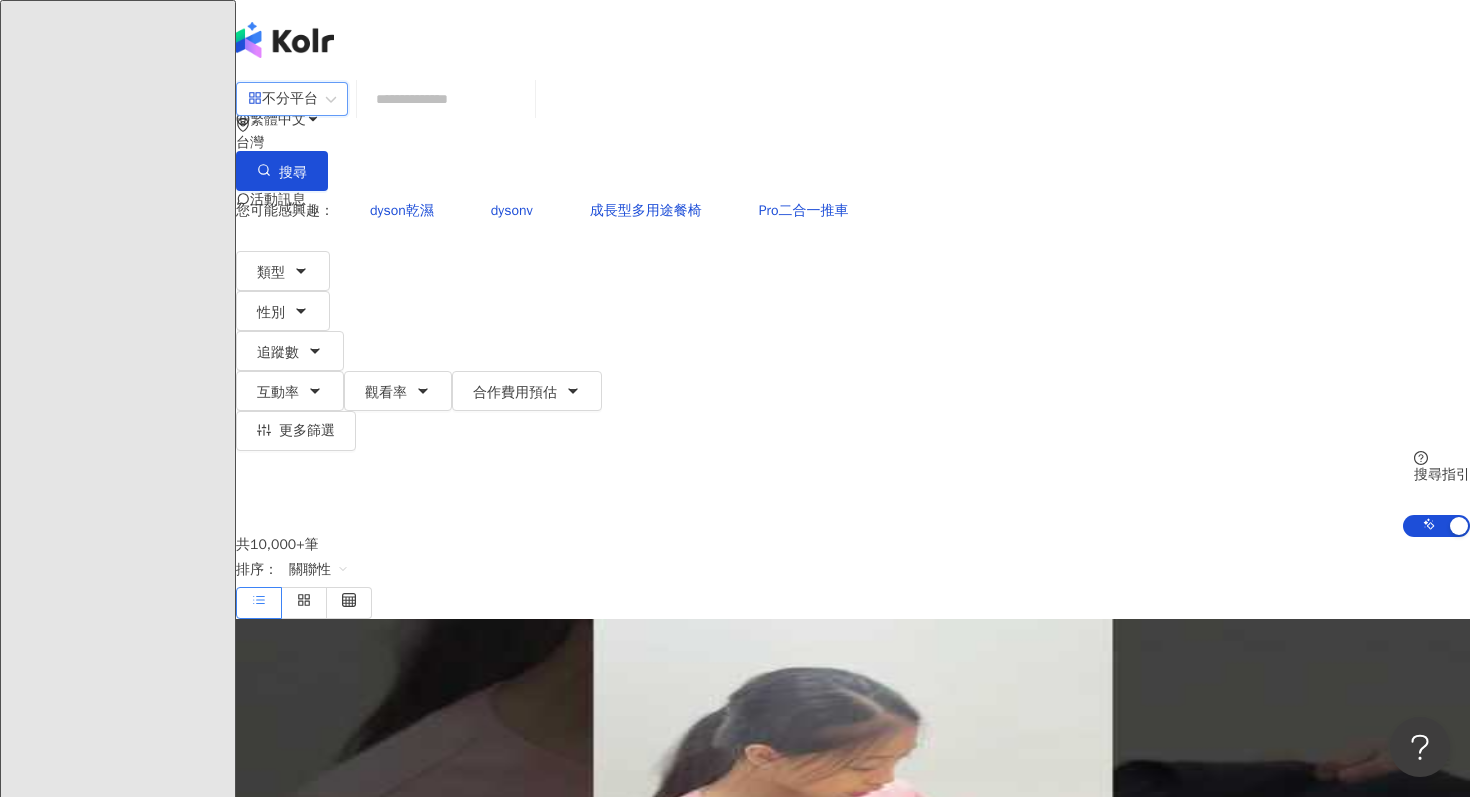click on "資源庫" at bounding box center (117, 3567) 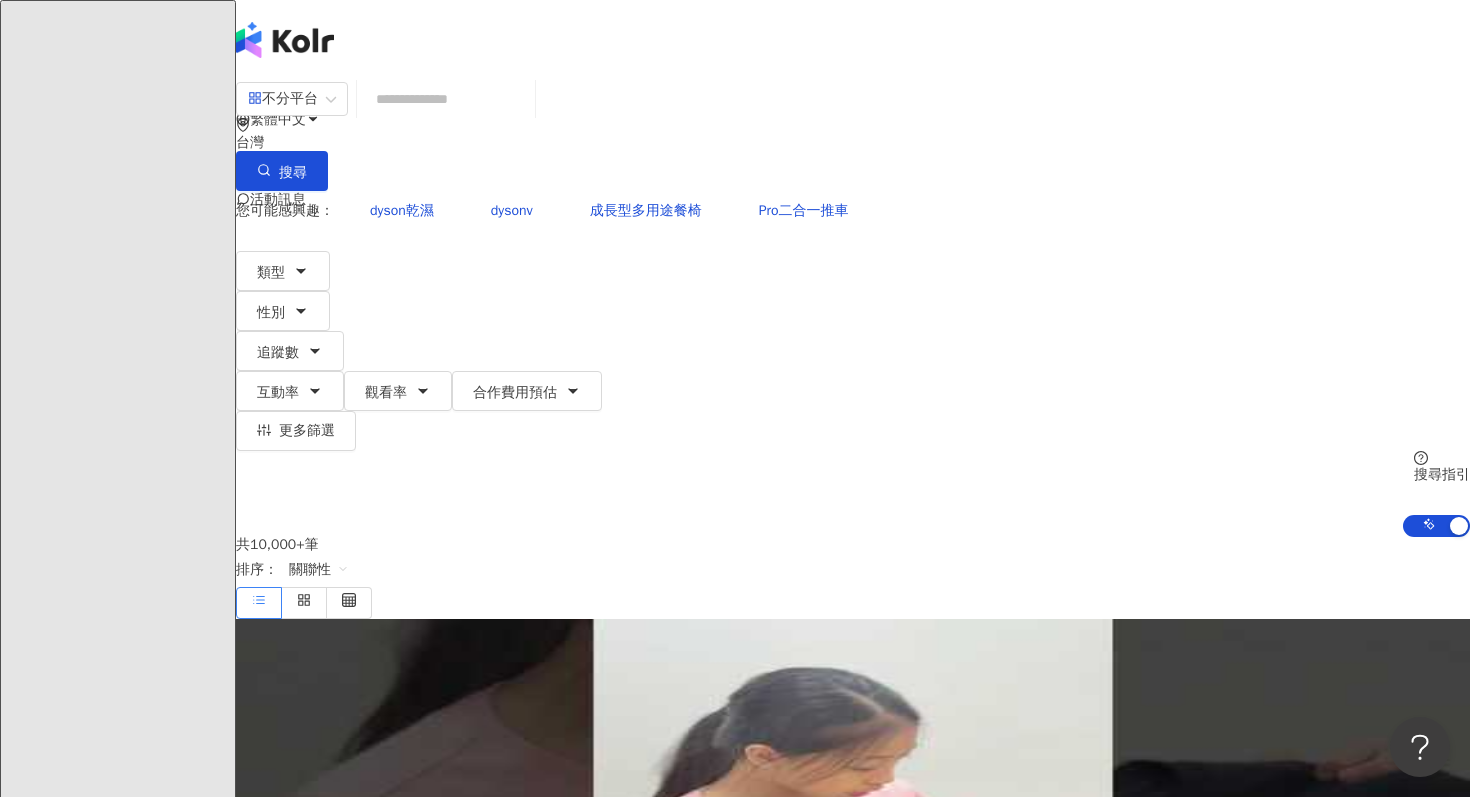 click on "資源庫" at bounding box center (117, 3479) 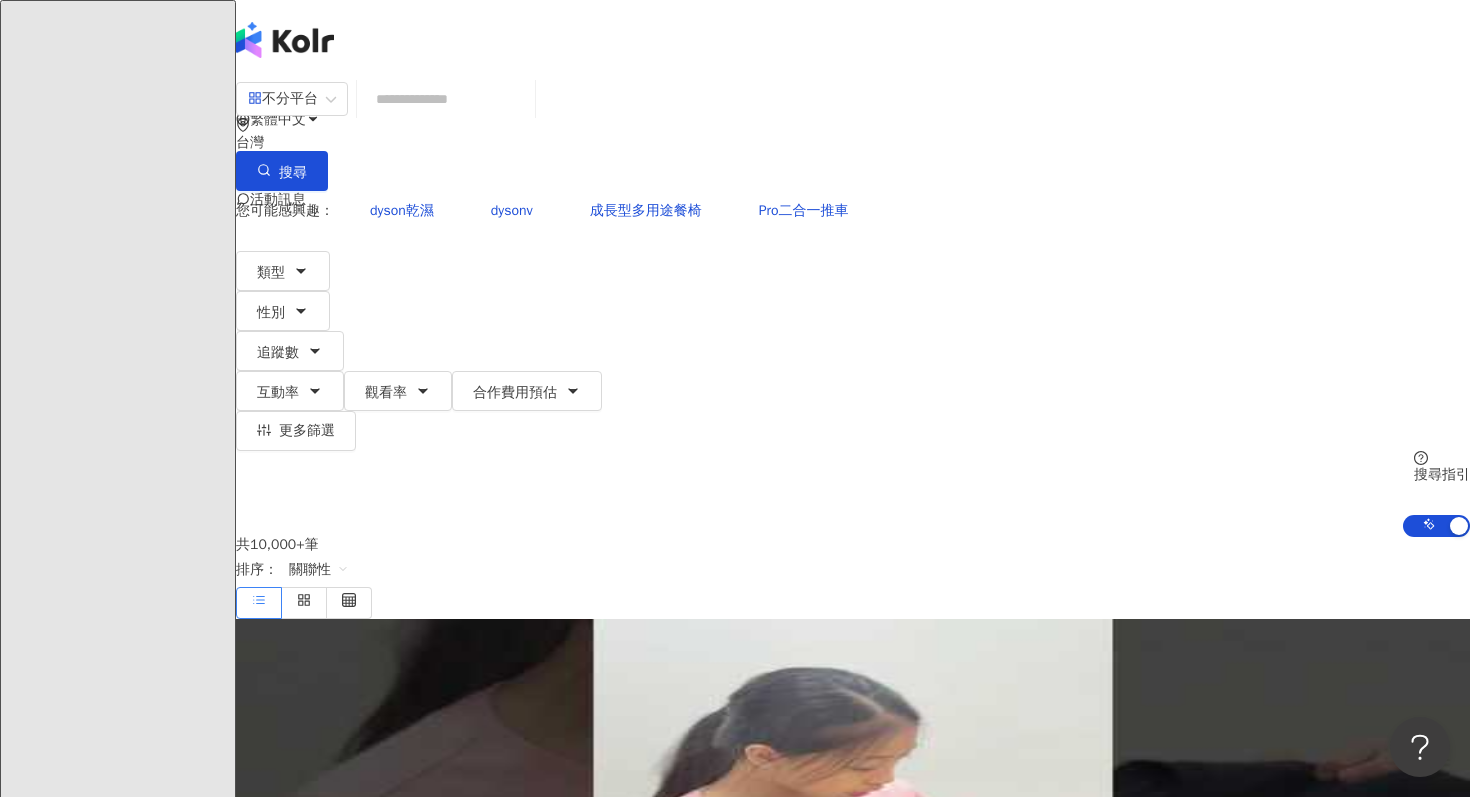 click on "資源庫" at bounding box center (117, 3479) 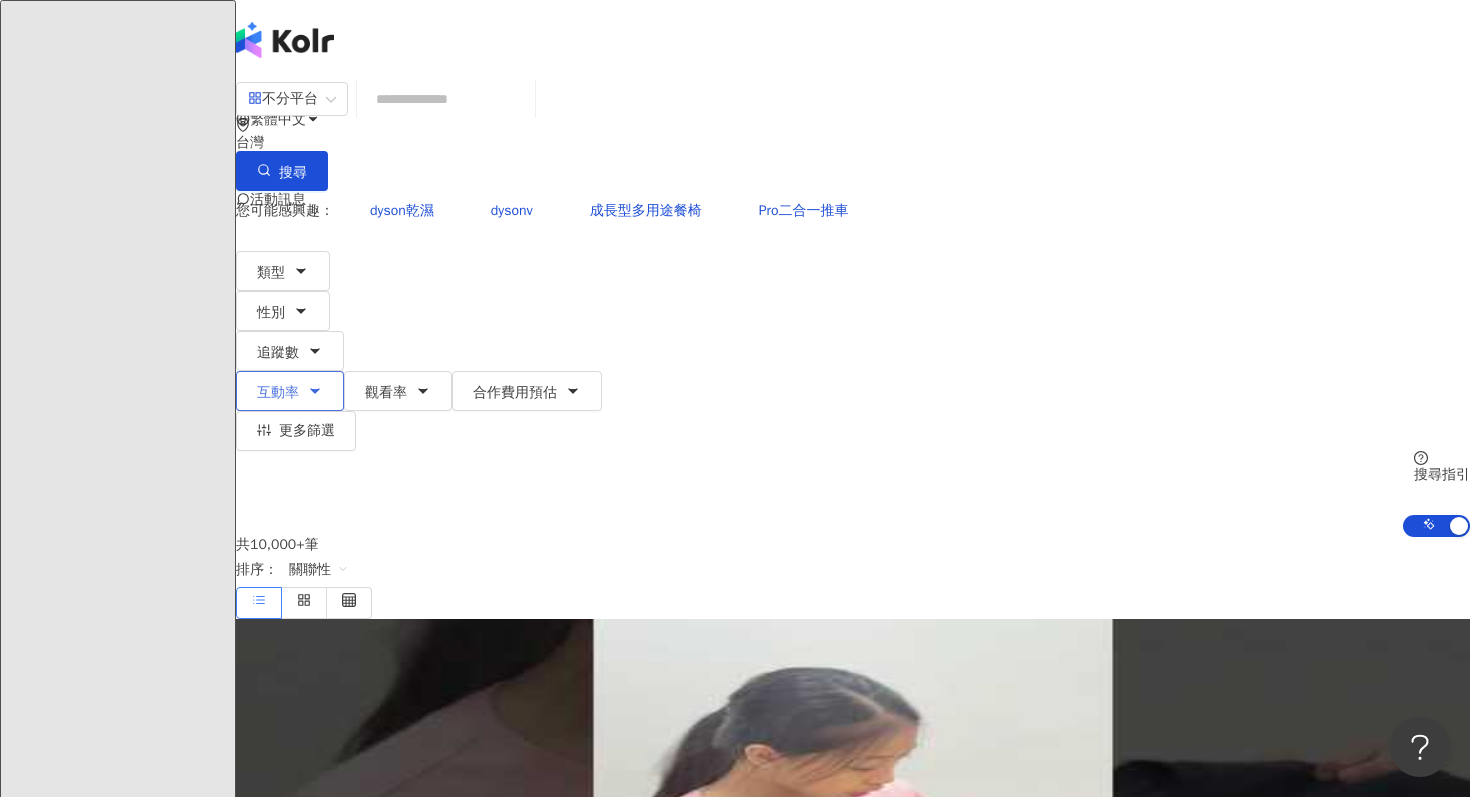 click on "互動率" at bounding box center (290, 391) 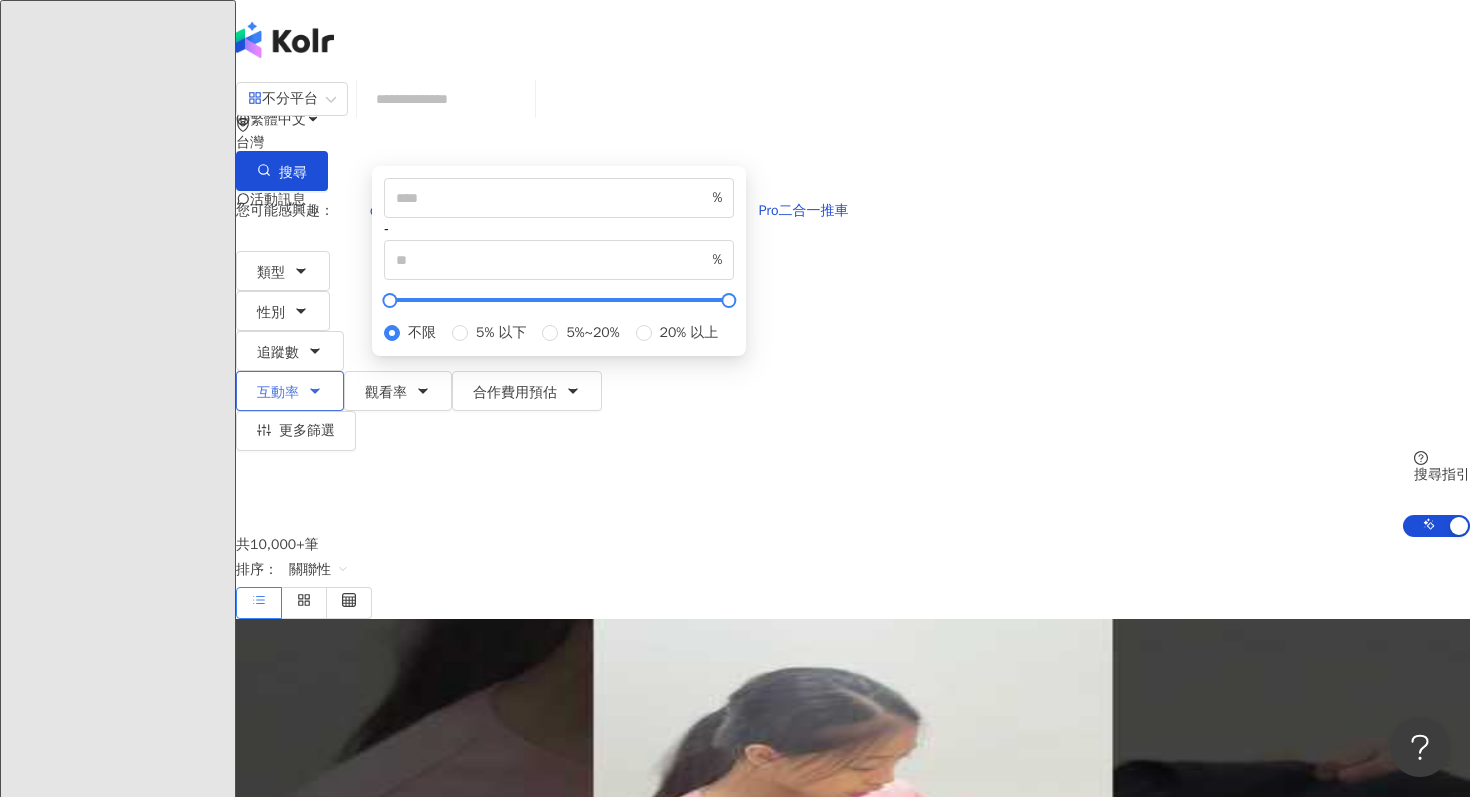 click on "互動率" at bounding box center [290, 391] 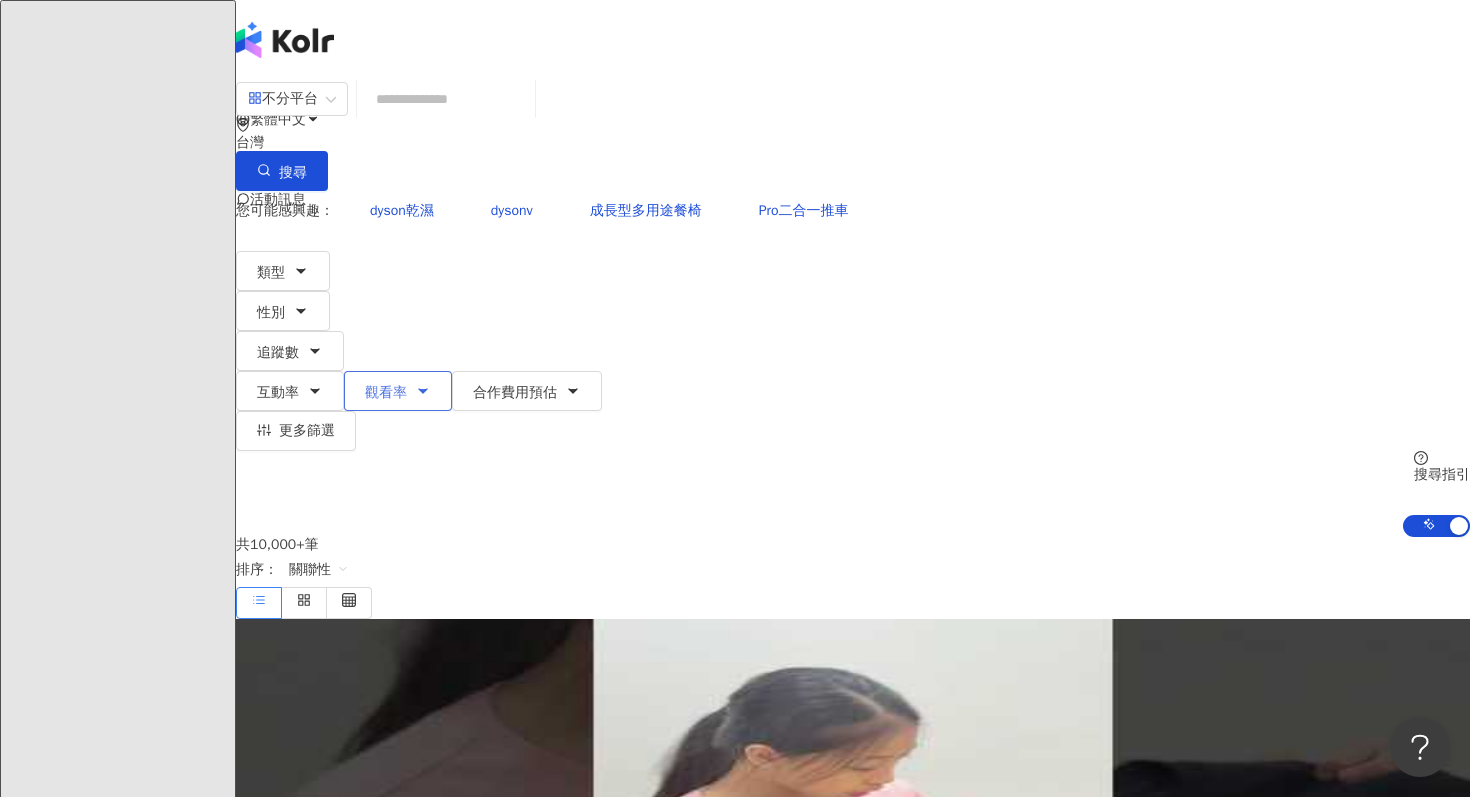 click on "觀看率" at bounding box center [398, 391] 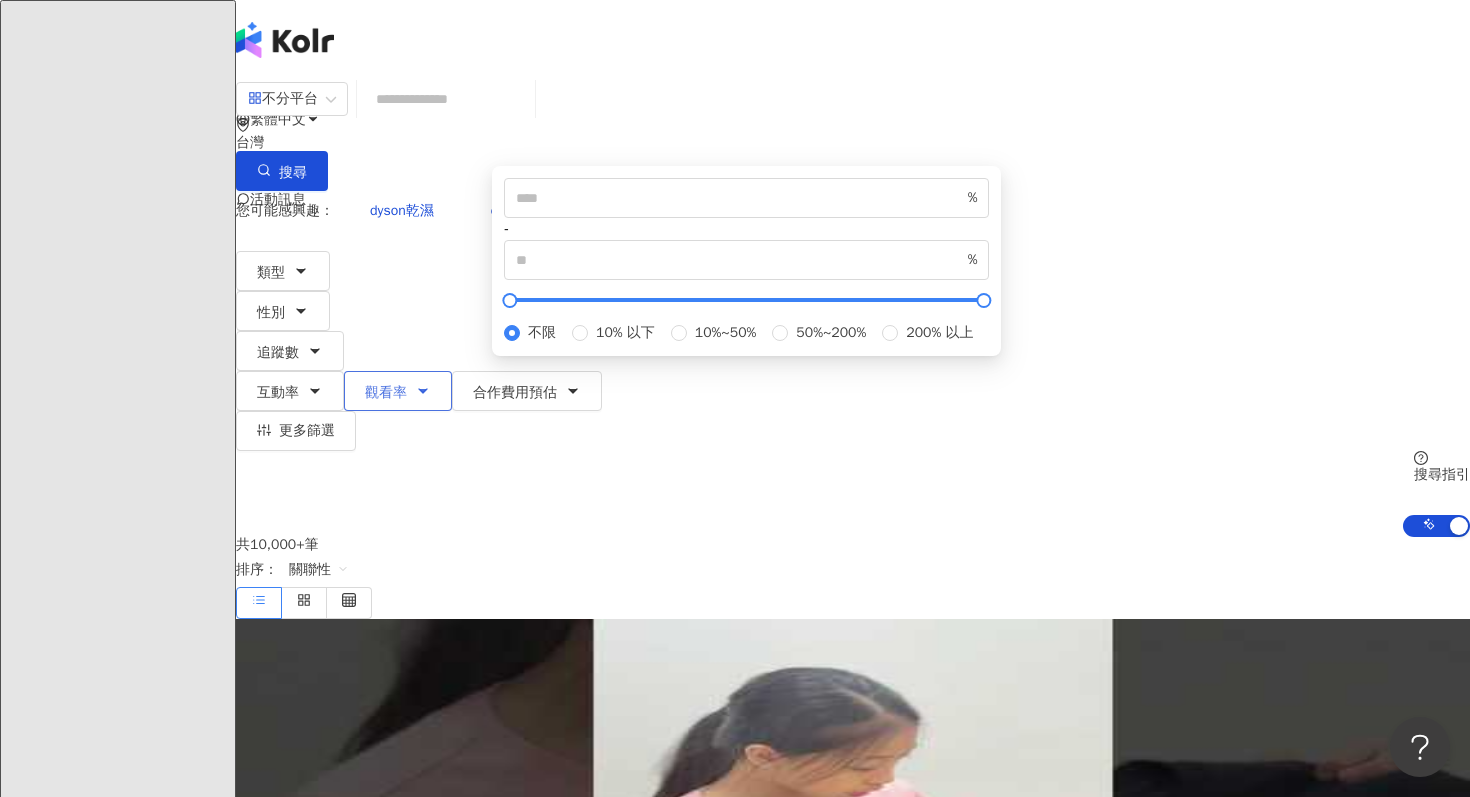 click on "觀看率" at bounding box center (398, 391) 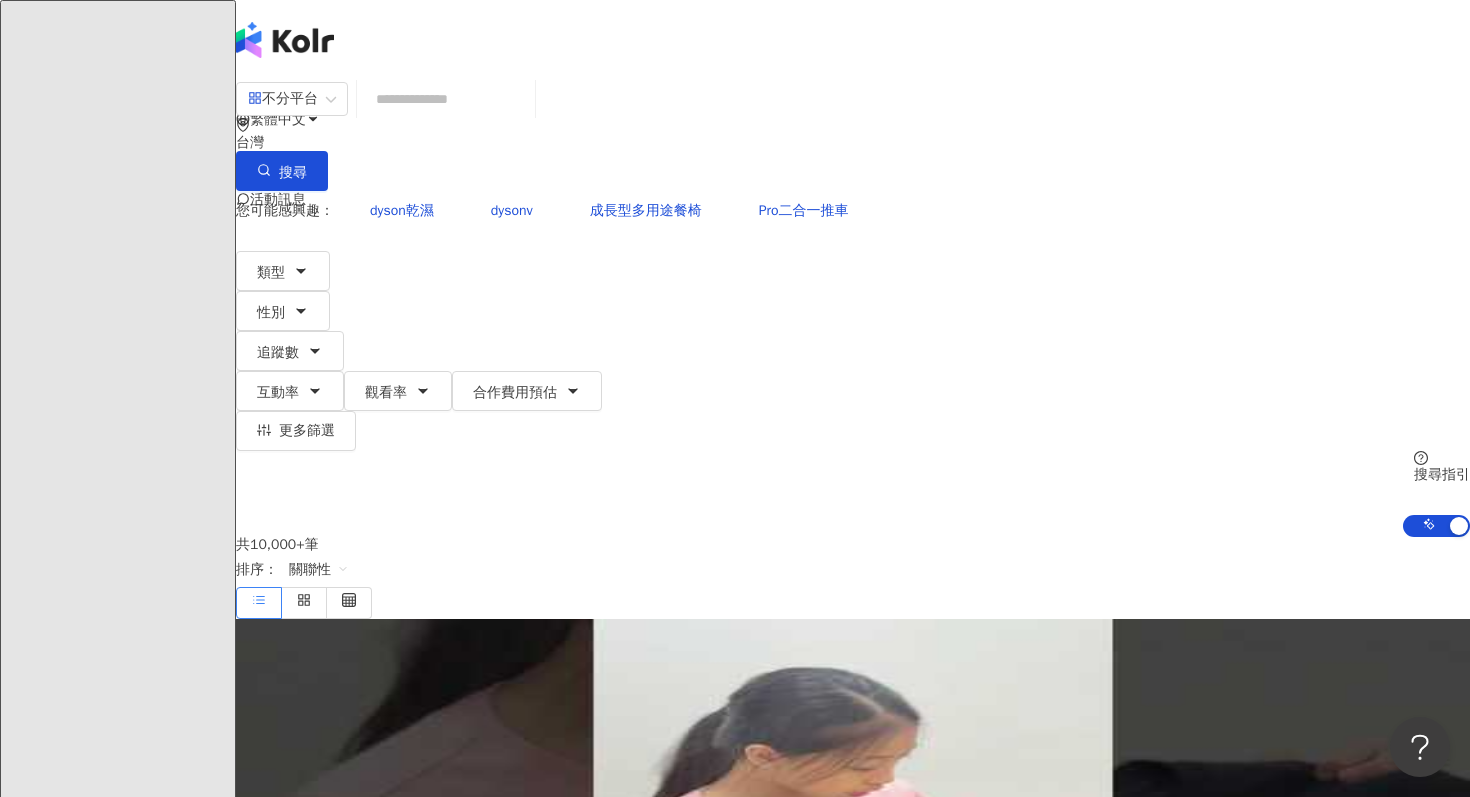 click on "不分平台 台灣 搜尋 您可能感興趣： dyson乾濕  dysonv  成長型多用途餐椅  Pro二合一推車  類型 性別 追蹤數 互動率 觀看率 合作費用預估  更多篩選 %  -  % 不限 5% 以下 5%~20% 20% 以上 %  -  % 不限 10% 以下 10%~50% 50%~200% 200% 以上 選擇合作費用預估  ： 幣別 ： 新台幣 ( TWD ) 不限 限制金額 $ *  -  $ ******* 搜尋指引 AI  開啟 AI  關閉" at bounding box center (853, 308) 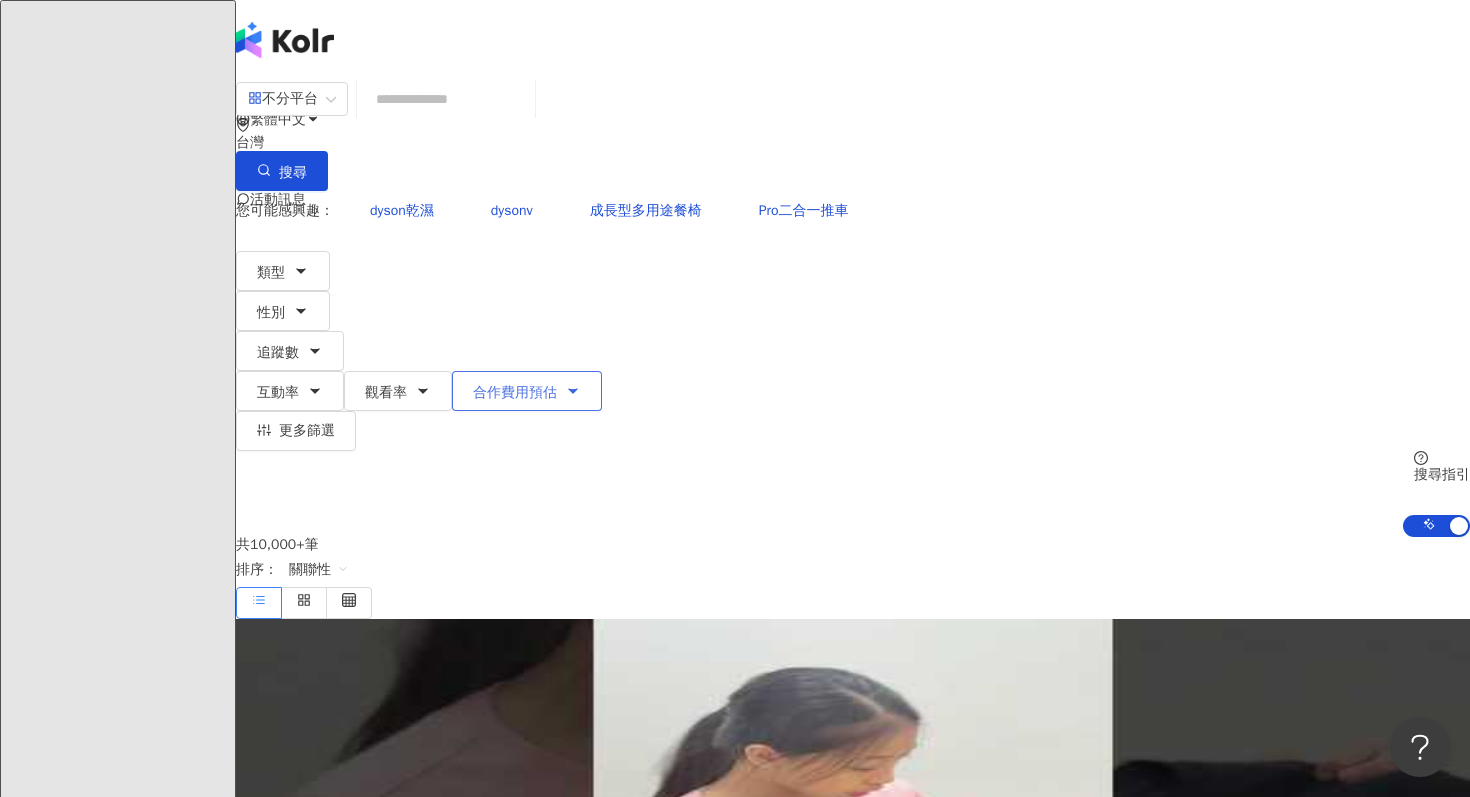 click 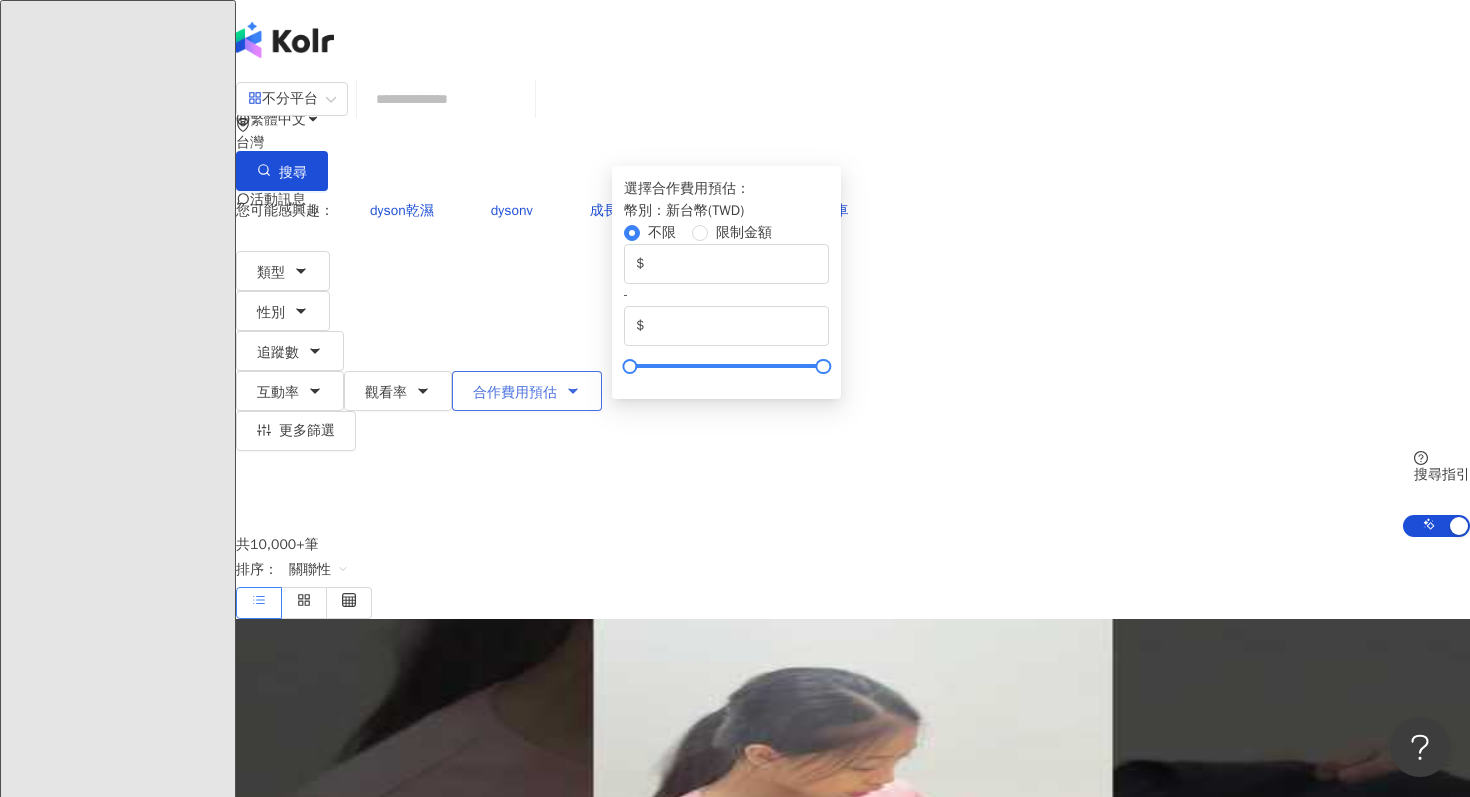 click 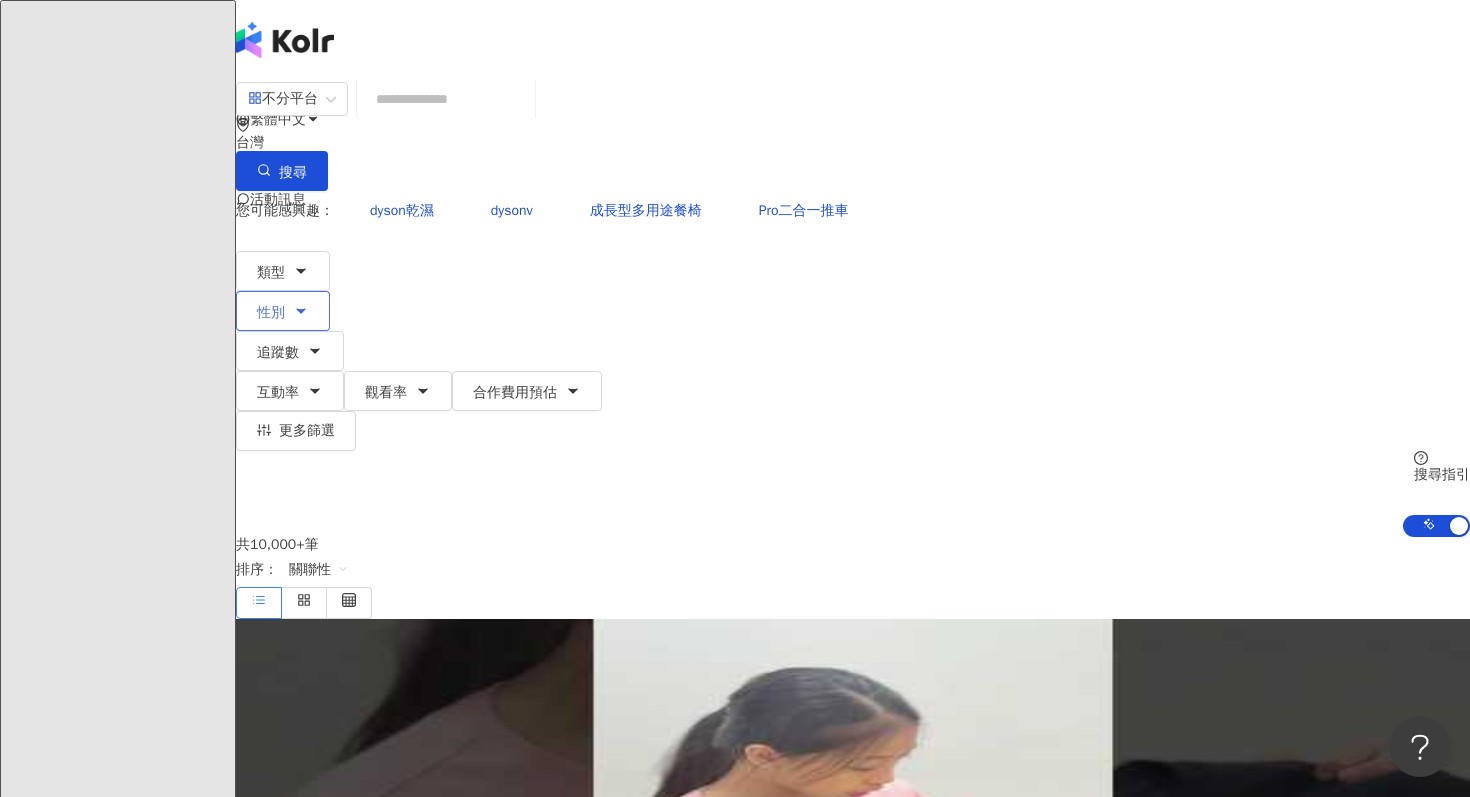 click on "性別" at bounding box center [283, 311] 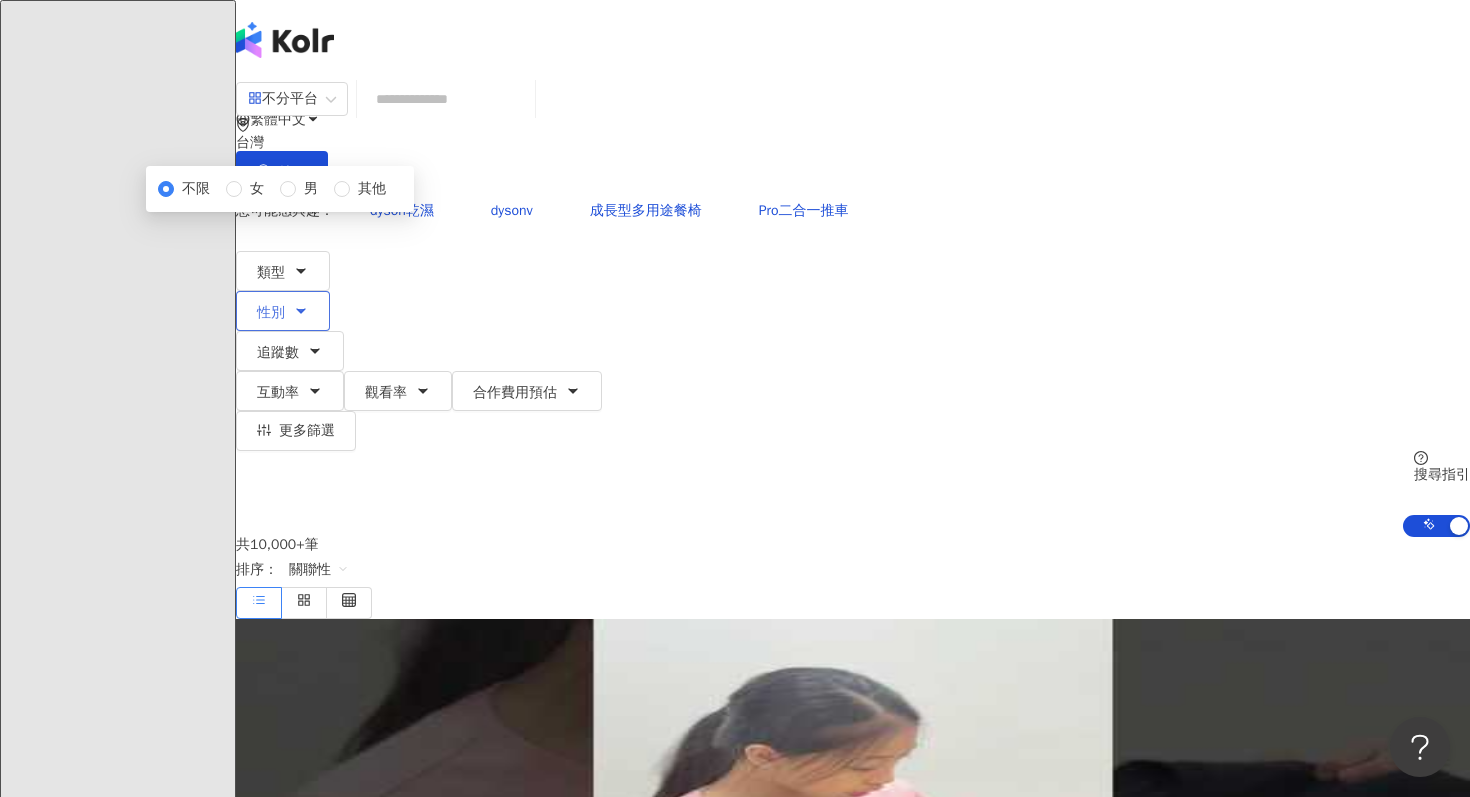 click on "性別" at bounding box center [283, 311] 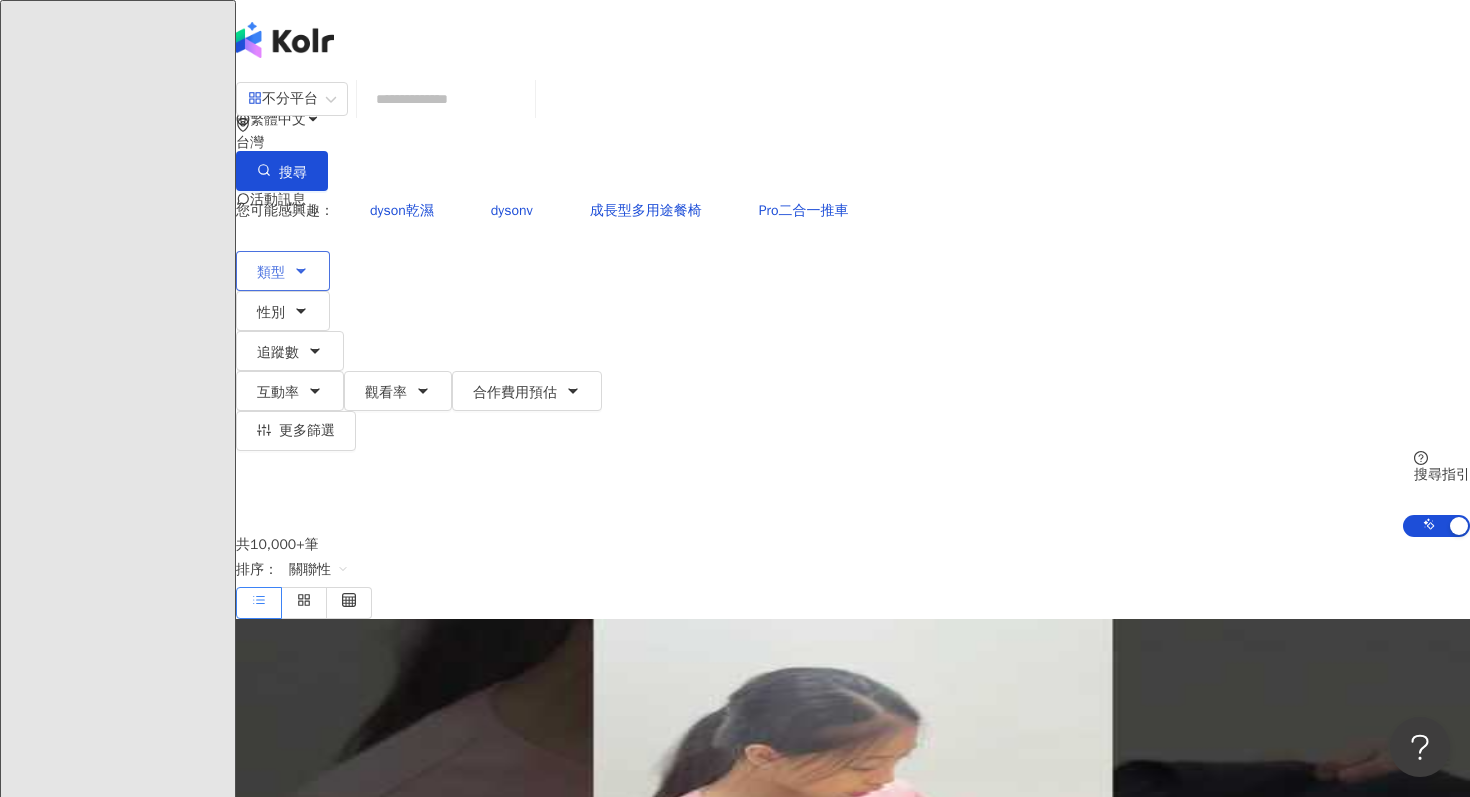click on "類型" at bounding box center (283, 271) 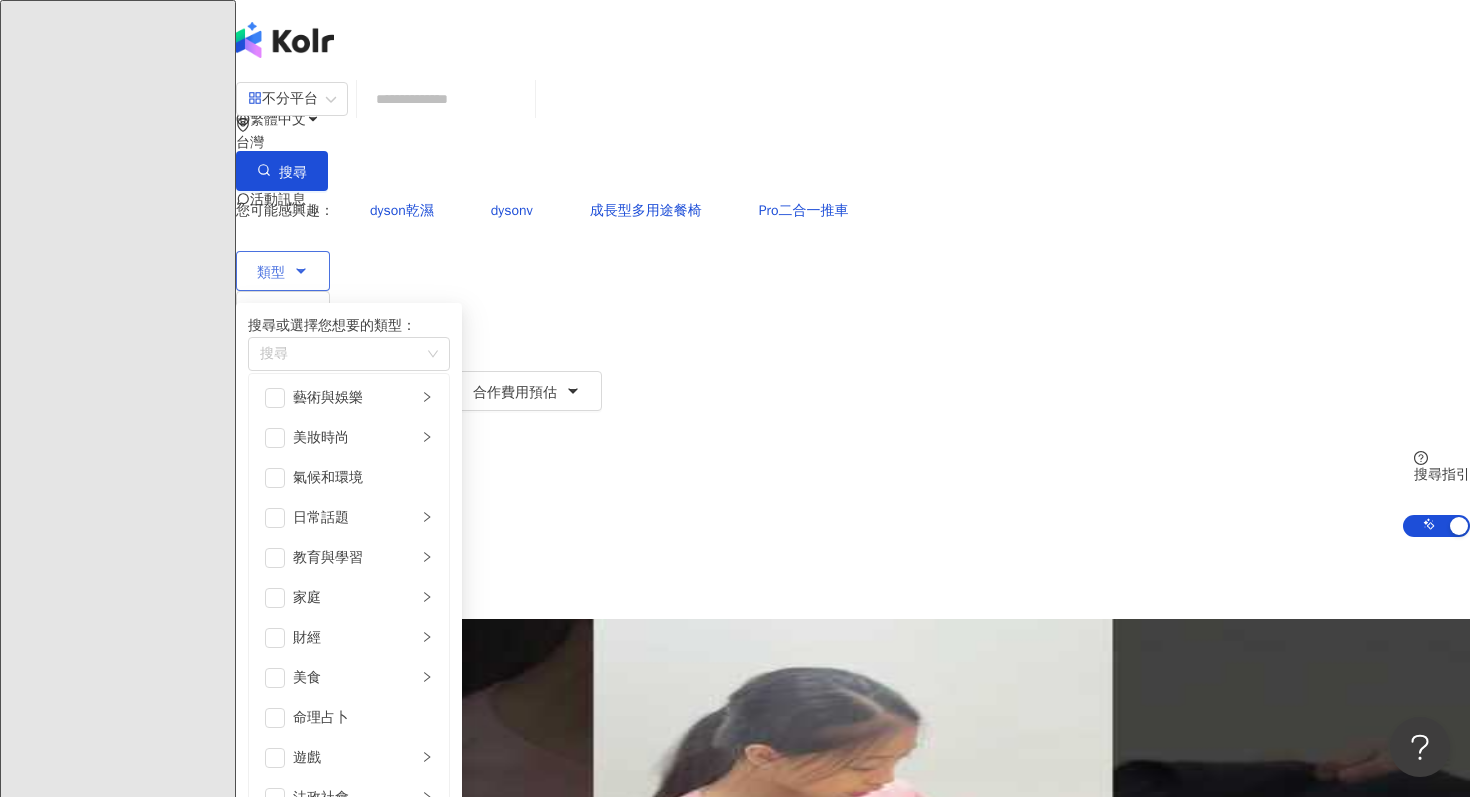 click on "類型 搜尋或選擇您想要的類型：   搜尋 藝術與娛樂 美妝時尚 氣候和環境 日常話題 教育與學習 家庭 財經 美食 命理占卜 遊戲 法政社會 生活風格 影視娛樂 醫療與健康 寵物 攝影 感情 宗教 促購導購 運動 科技 交通工具 旅遊 成人" at bounding box center (283, 271) 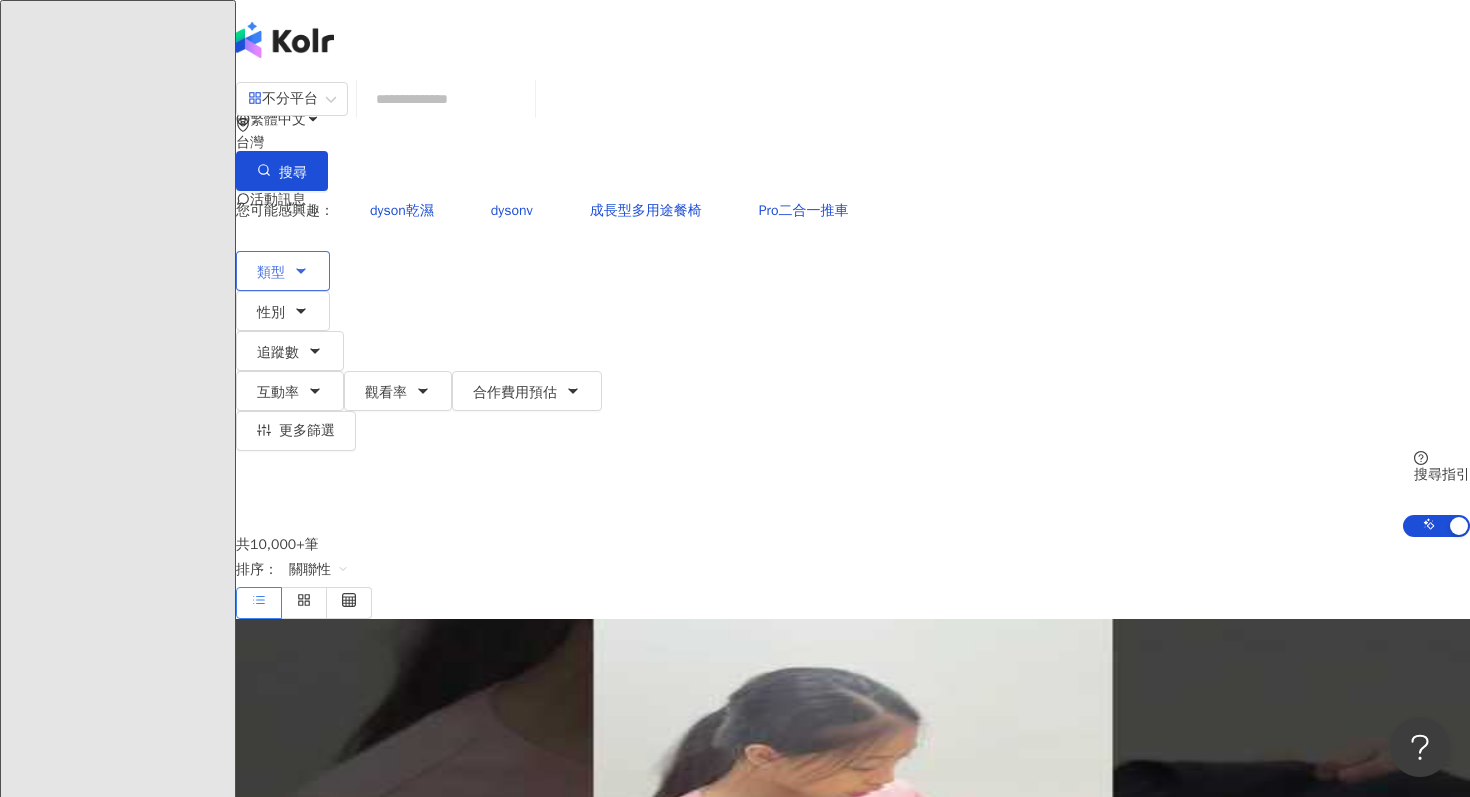click on "類型" at bounding box center (283, 271) 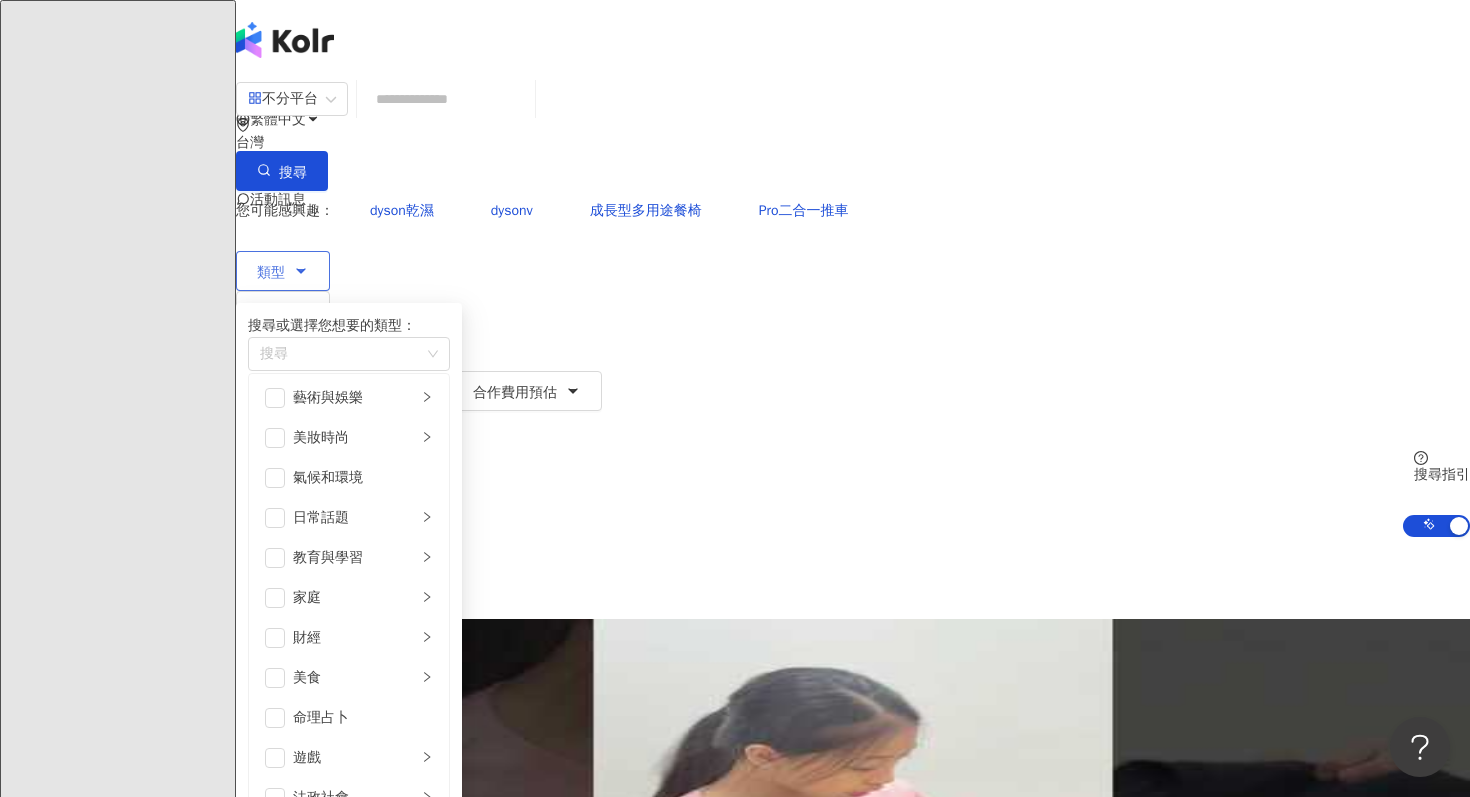 click on "類型 搜尋或選擇您想要的類型：   搜尋 藝術與娛樂 美妝時尚 氣候和環境 日常話題 教育與學習 家庭 財經 美食 命理占卜 遊戲 法政社會 生活風格 影視娛樂 醫療與健康 寵物 攝影 感情 宗教 促購導購 運動 科技 交通工具 旅遊 成人" at bounding box center [283, 271] 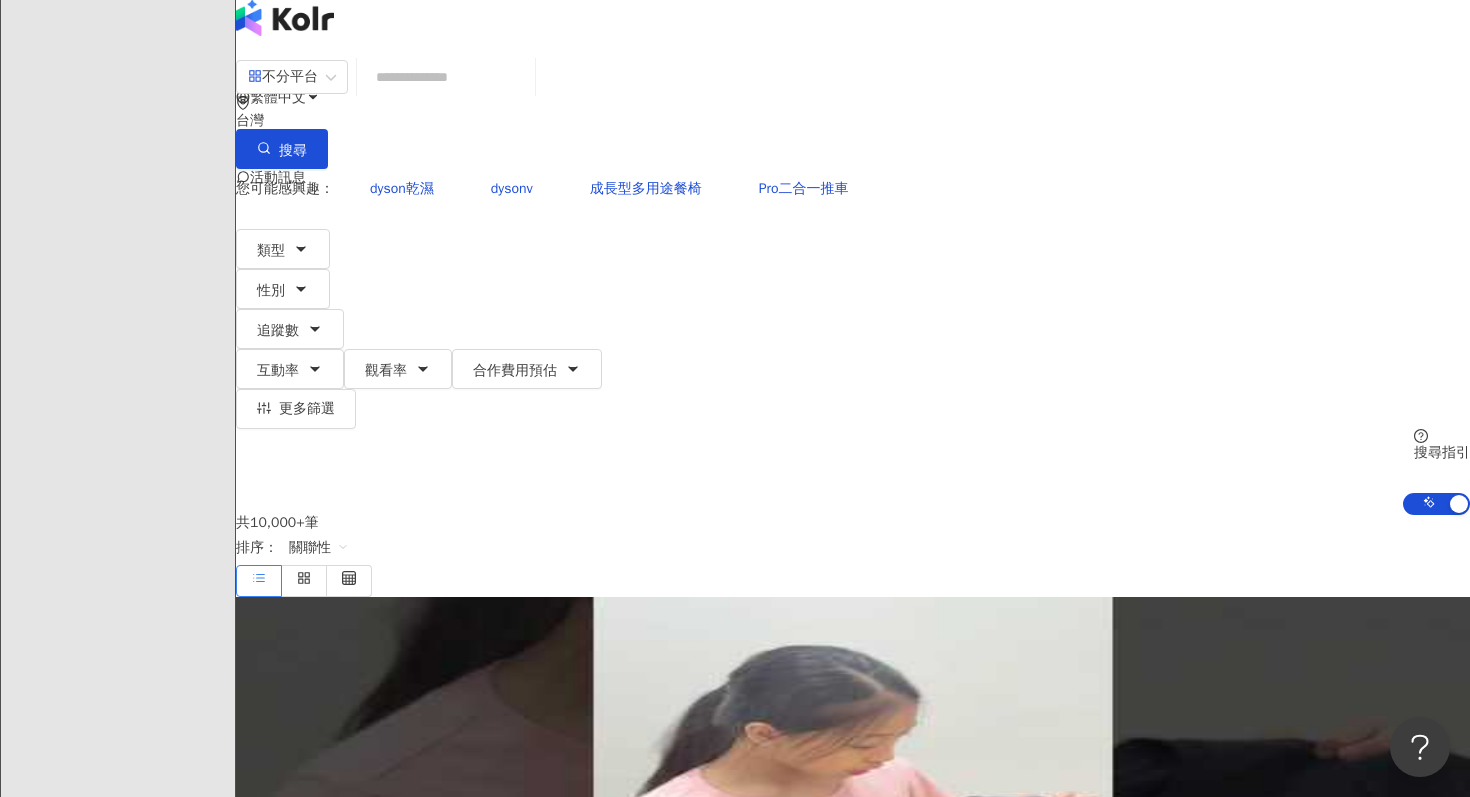 scroll, scrollTop: 0, scrollLeft: 0, axis: both 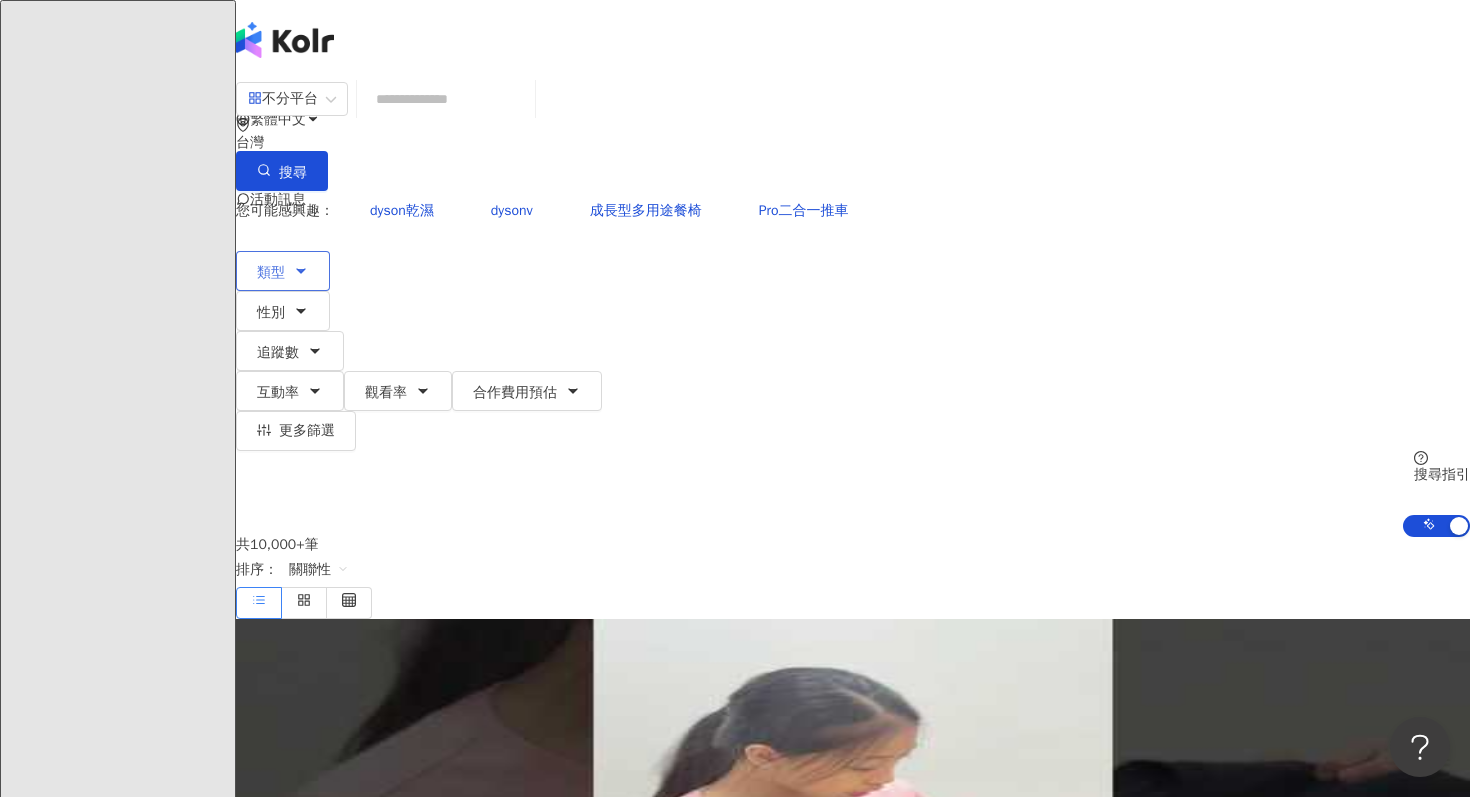 click 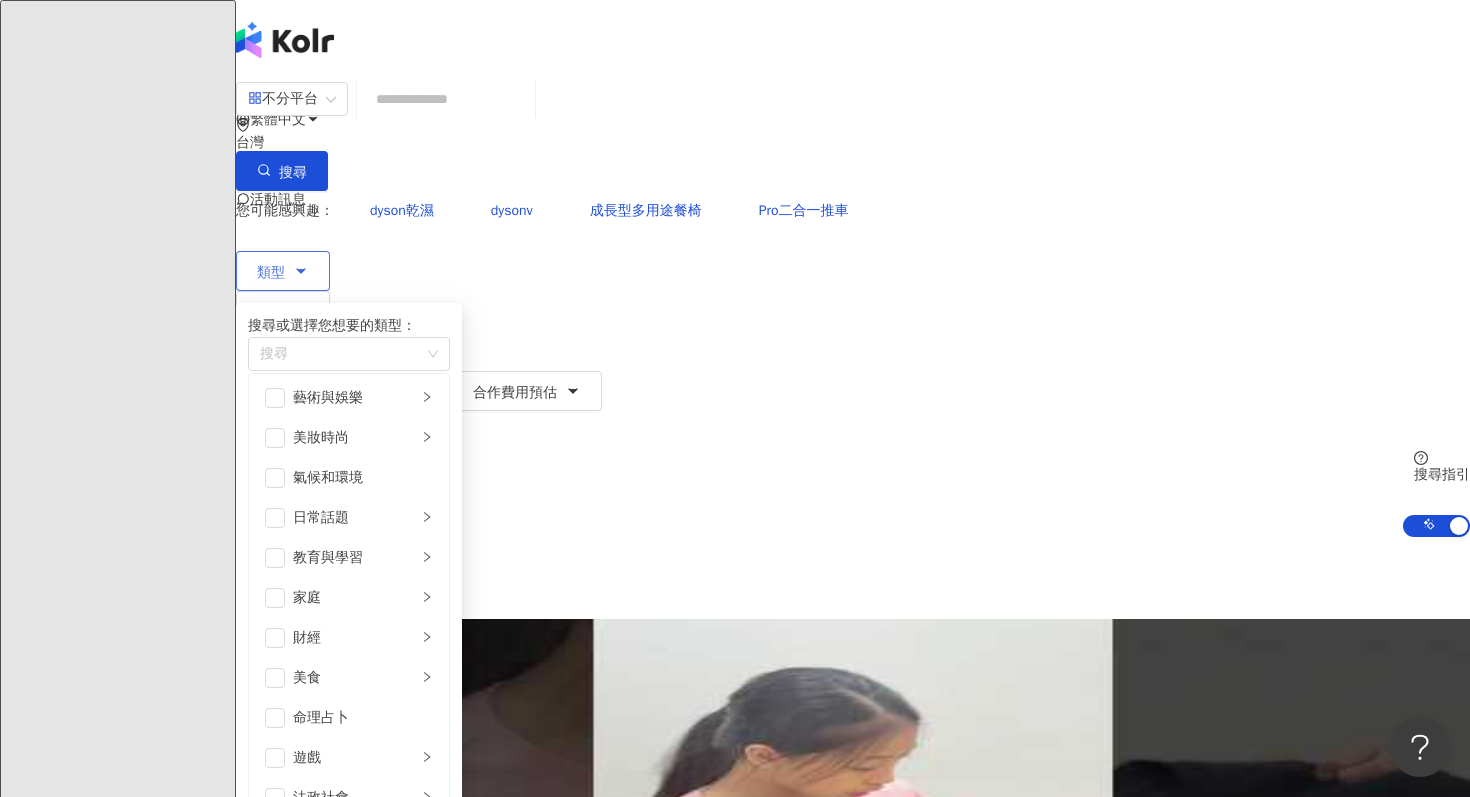 click 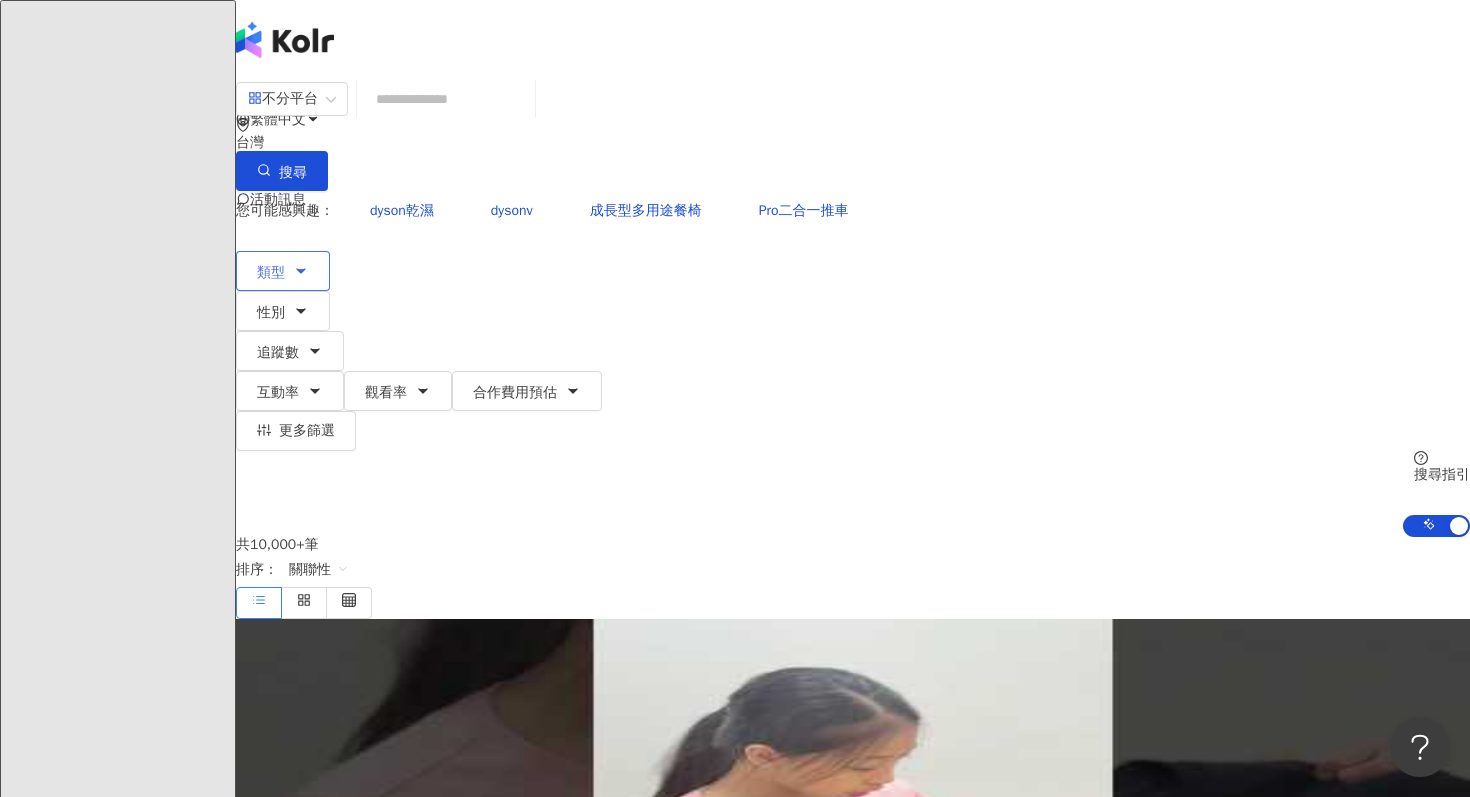 click 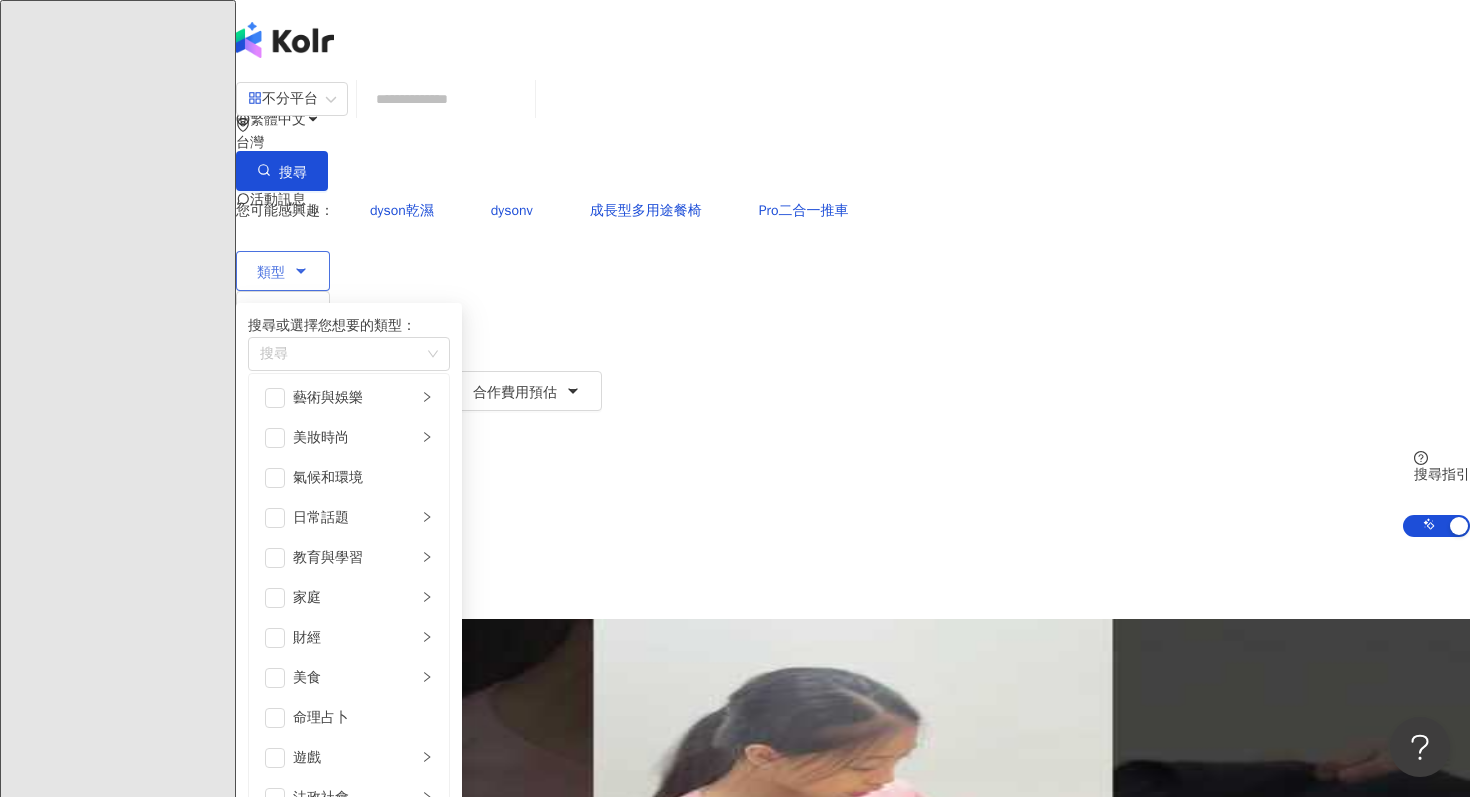 click 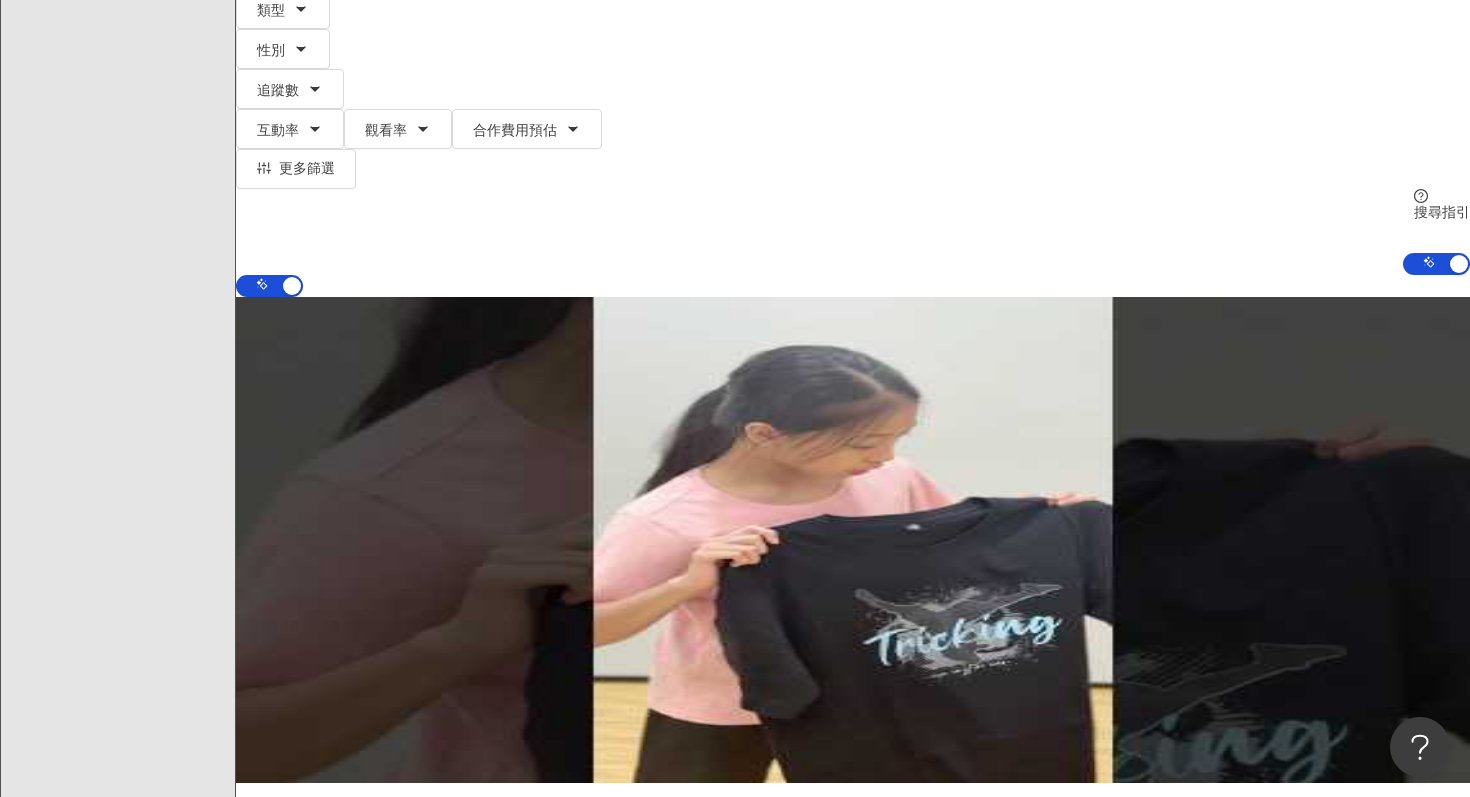 scroll, scrollTop: 0, scrollLeft: 0, axis: both 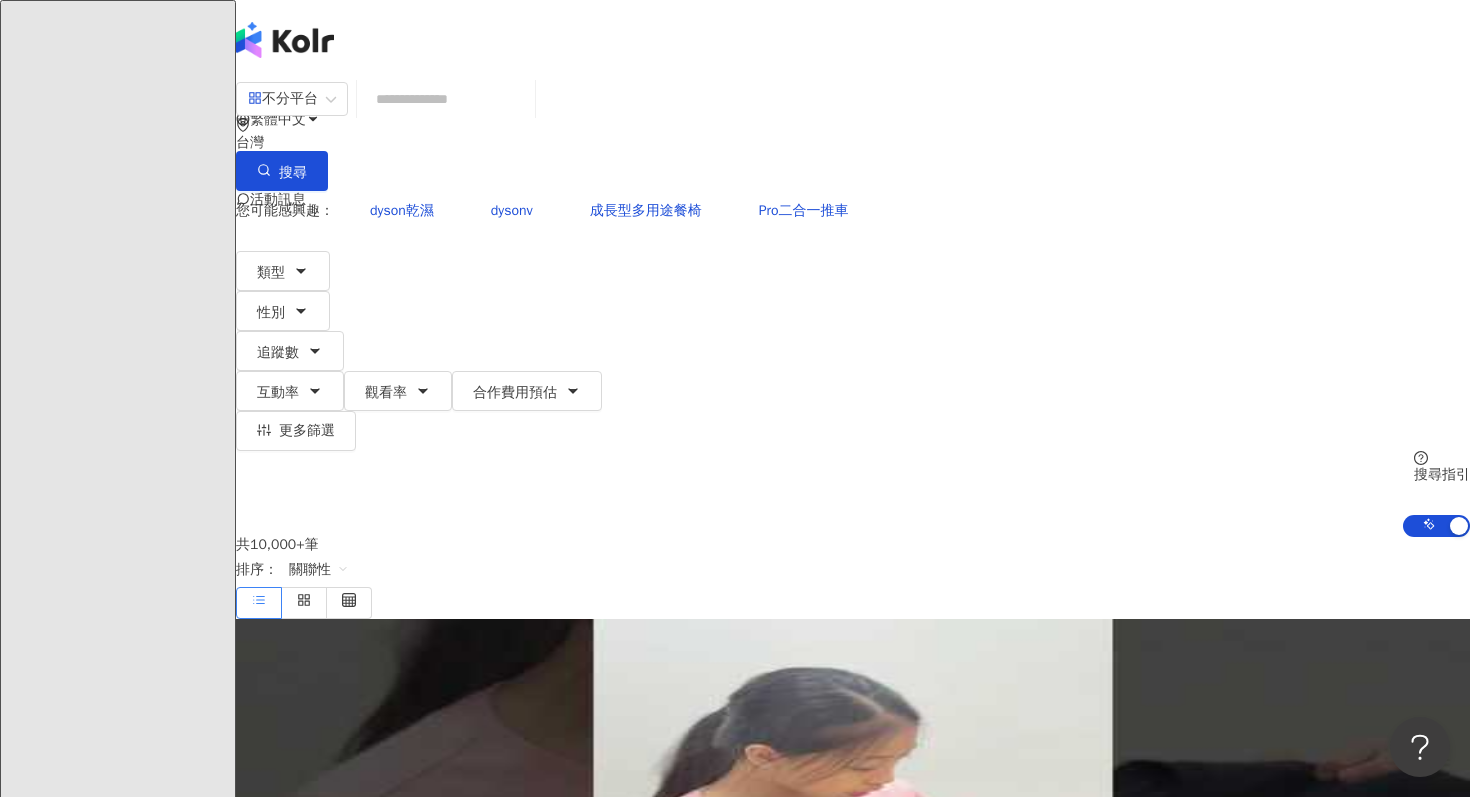 click on "找貼文" at bounding box center [134, 3514] 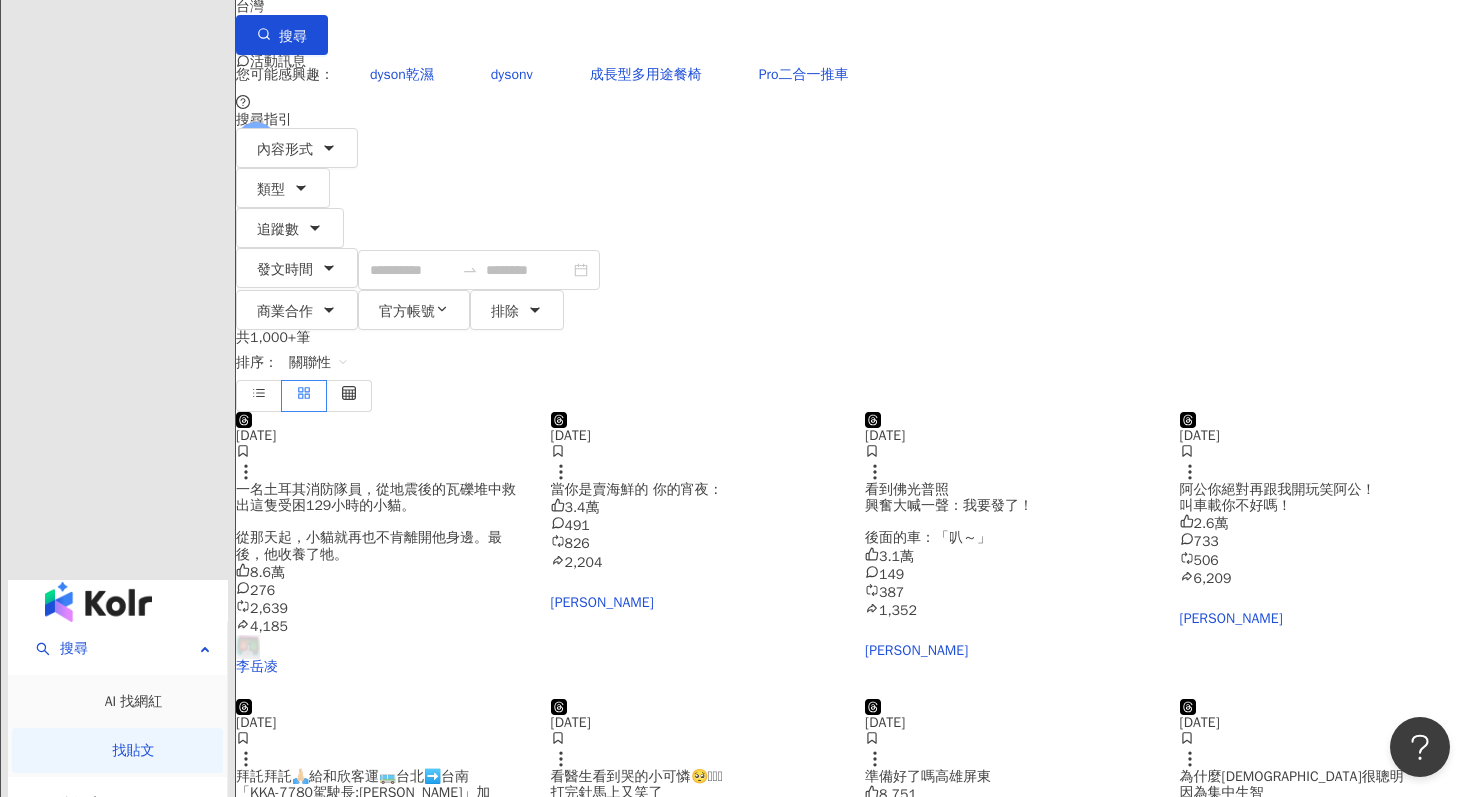 scroll, scrollTop: 0, scrollLeft: 0, axis: both 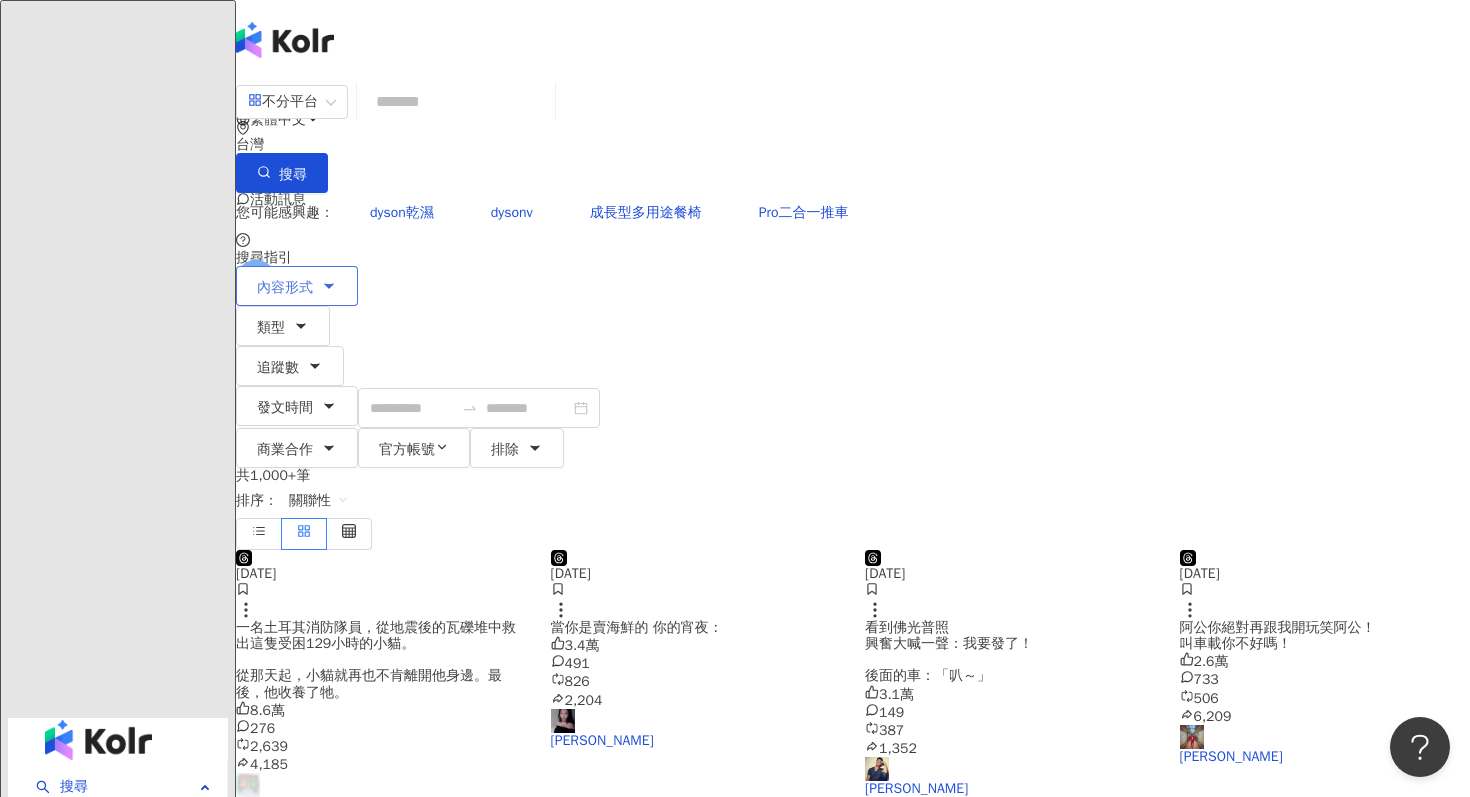 click on "內容形式" at bounding box center (285, 288) 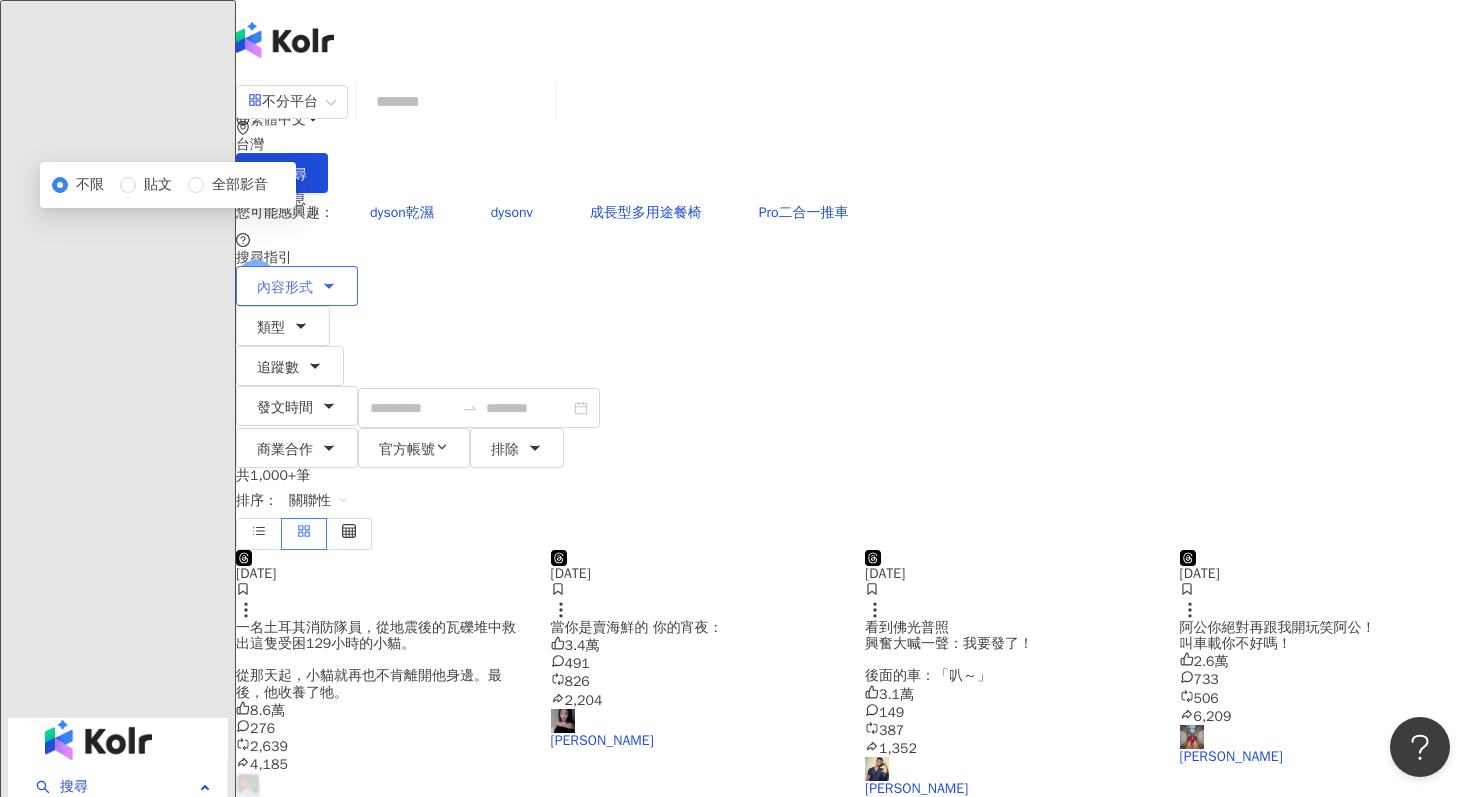 click on "內容形式" at bounding box center (285, 288) 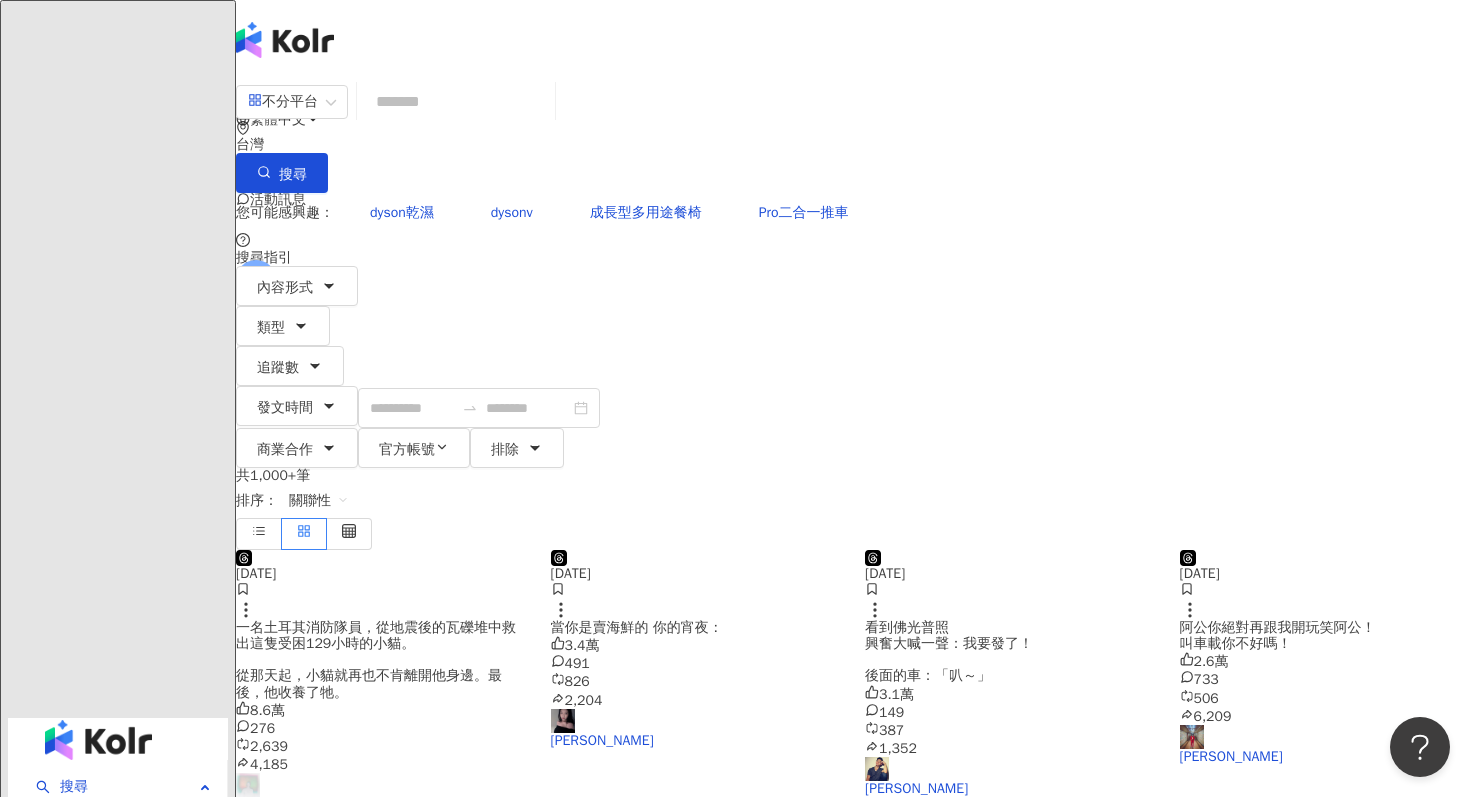 click on "AI 找網紅" at bounding box center (134, 839) 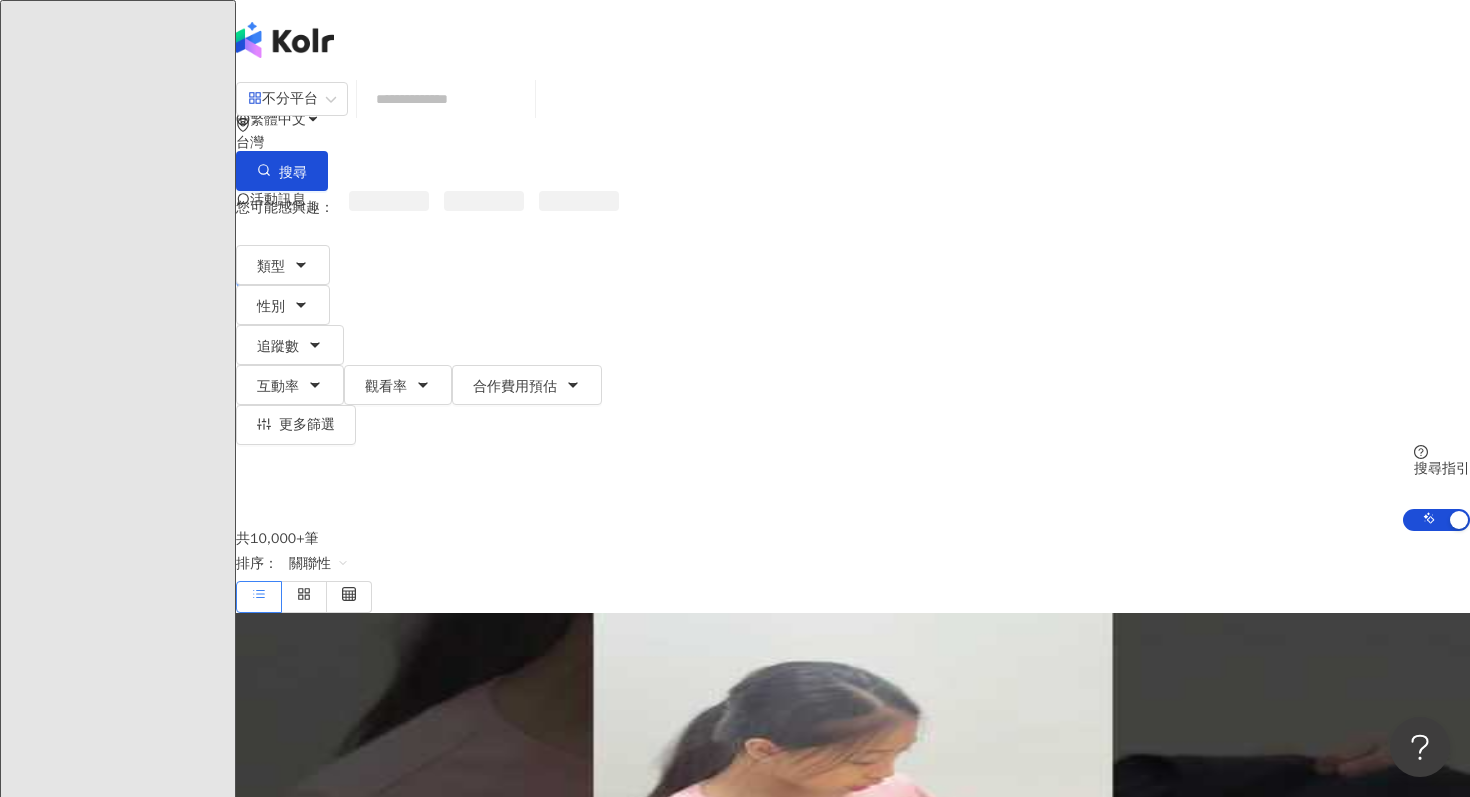 click on "找貼文" at bounding box center (134, 3511) 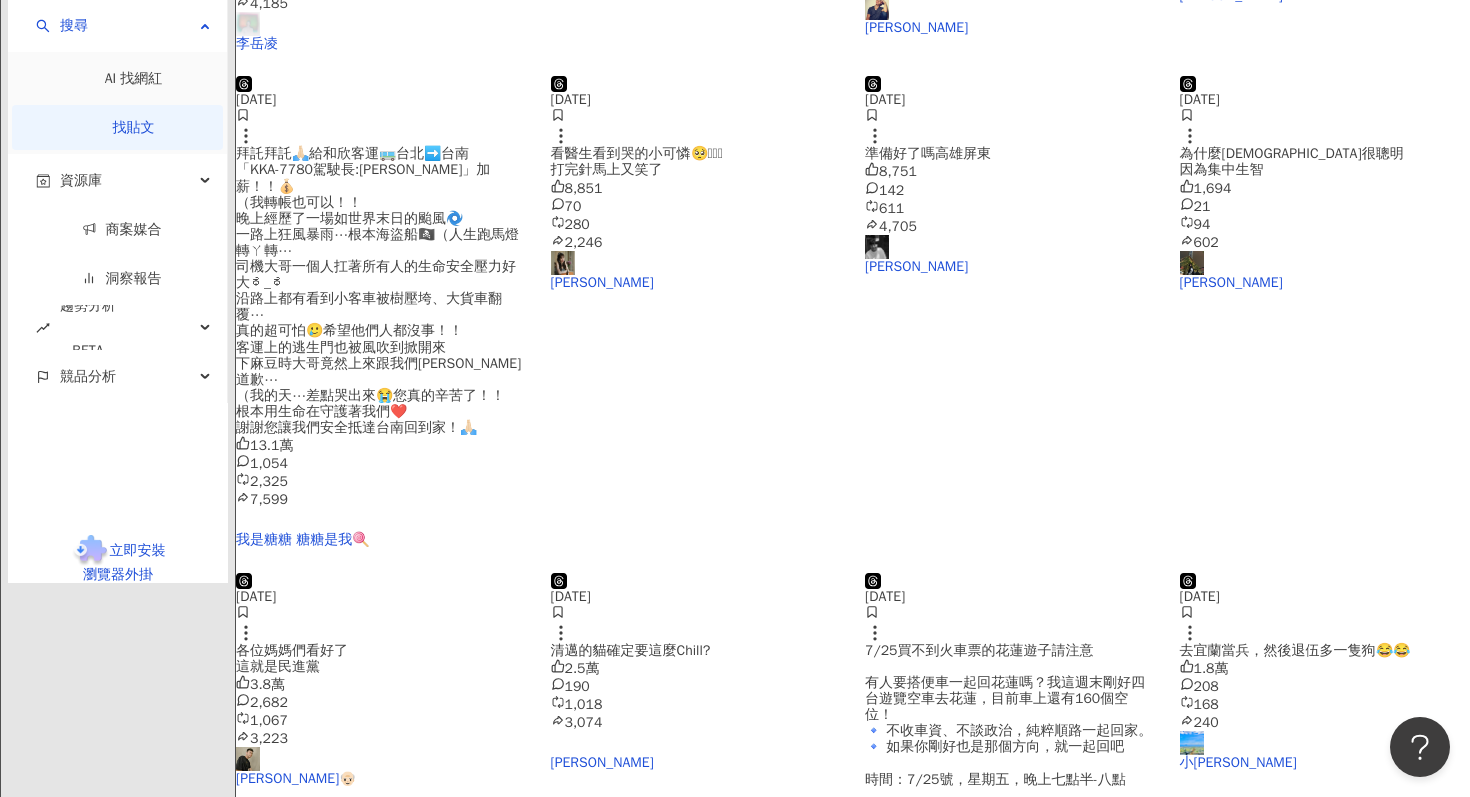 scroll, scrollTop: 1007, scrollLeft: 0, axis: vertical 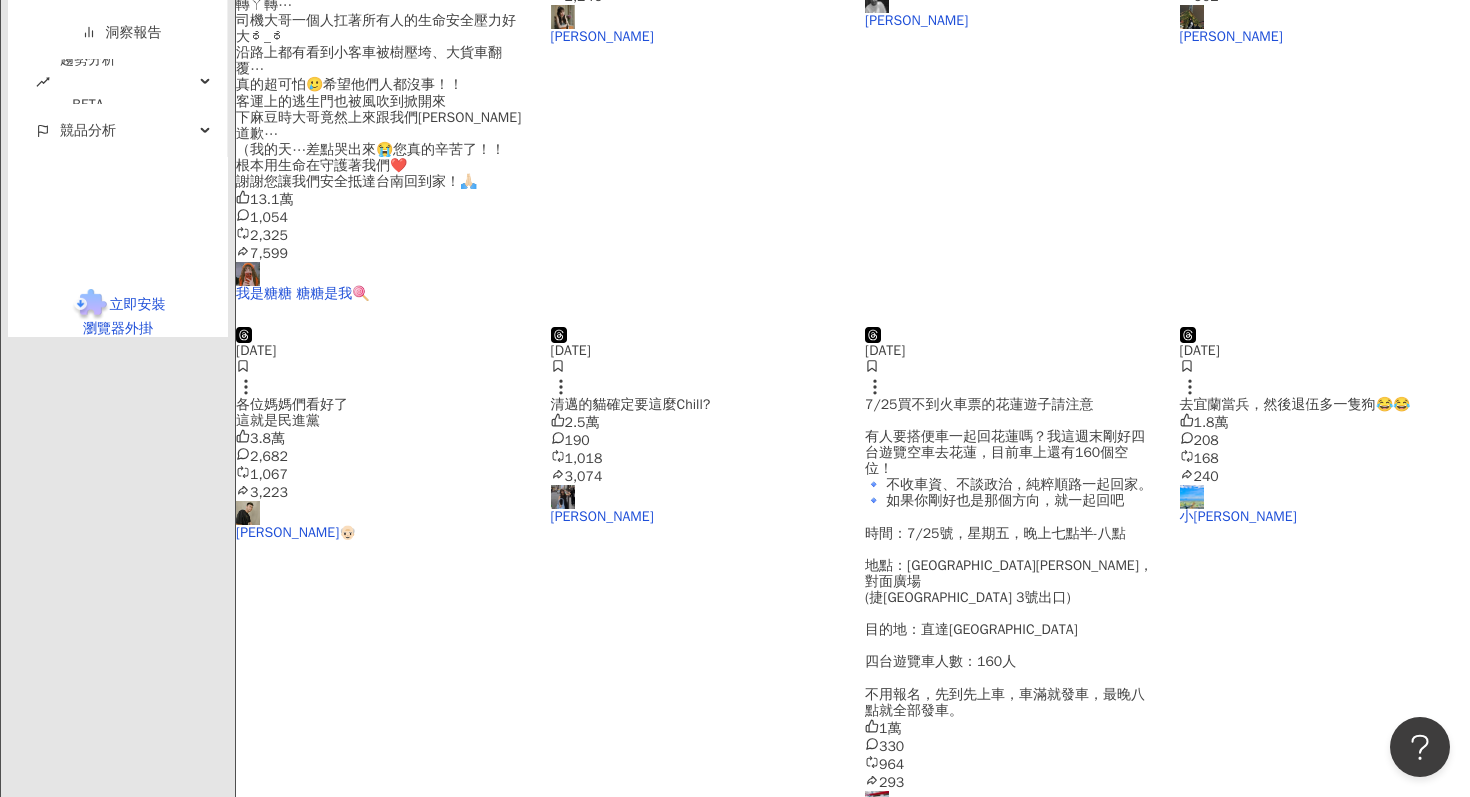 click on "看更多" at bounding box center (864, 851) 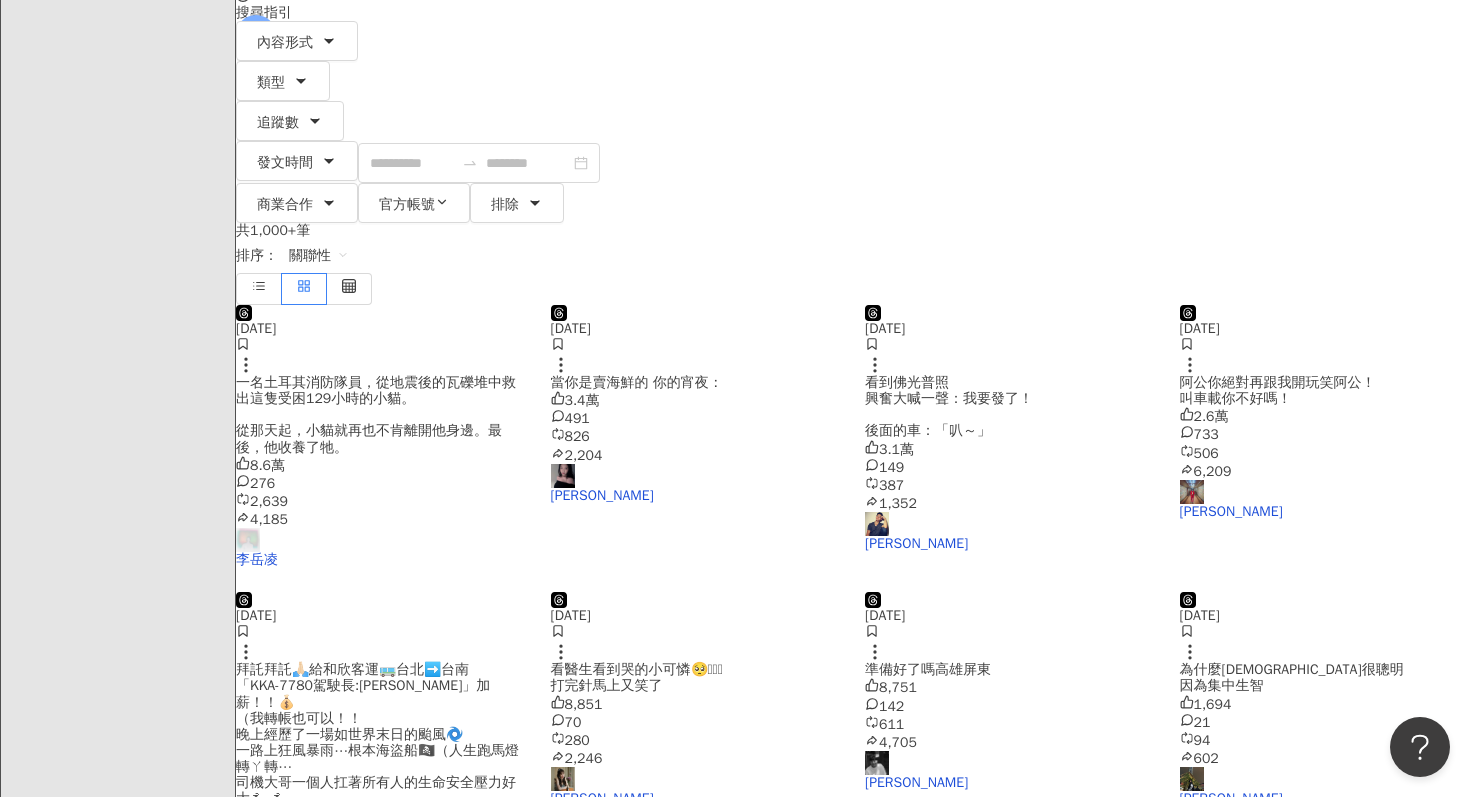 scroll, scrollTop: 0, scrollLeft: 0, axis: both 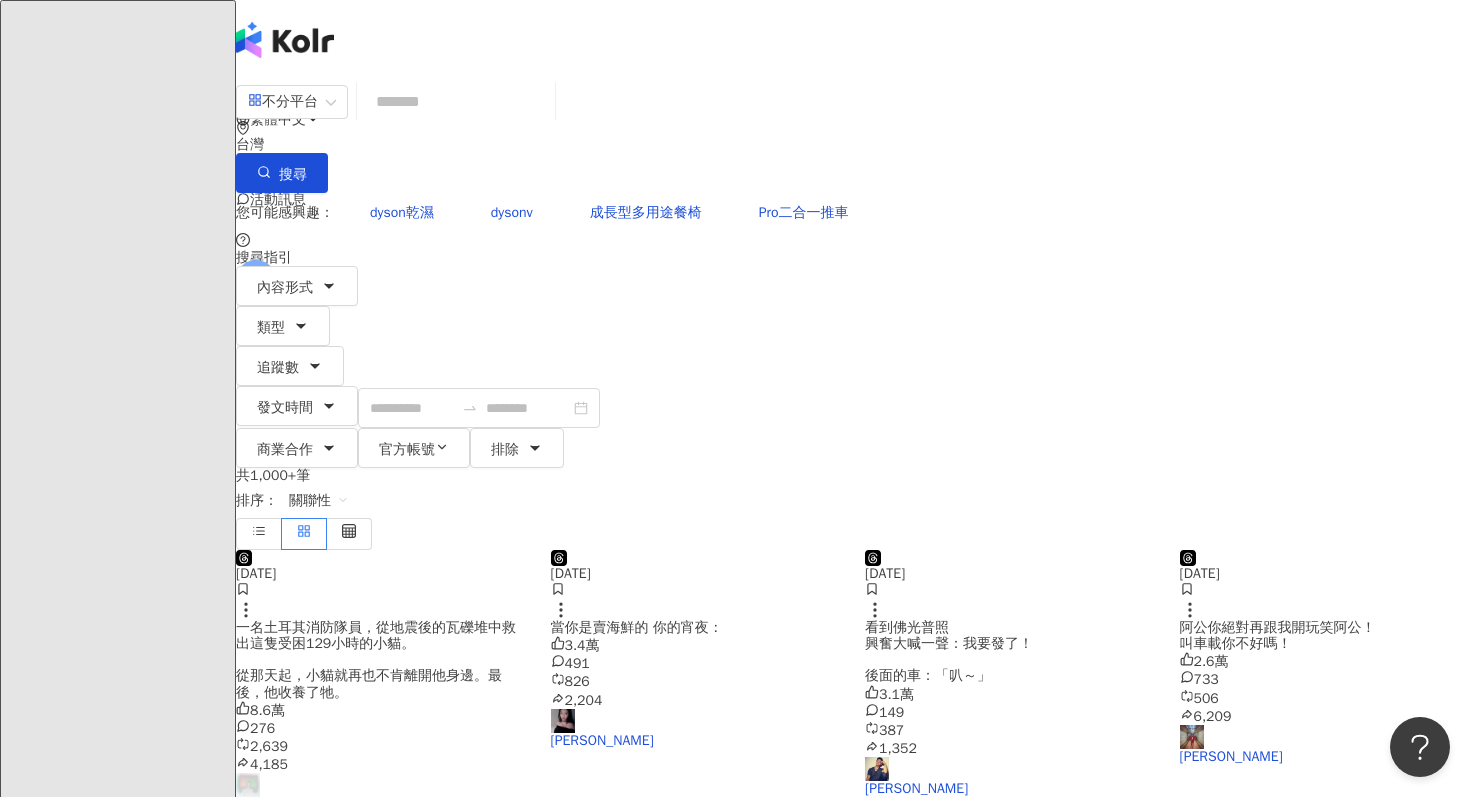click on "資源庫" at bounding box center (117, 1429) 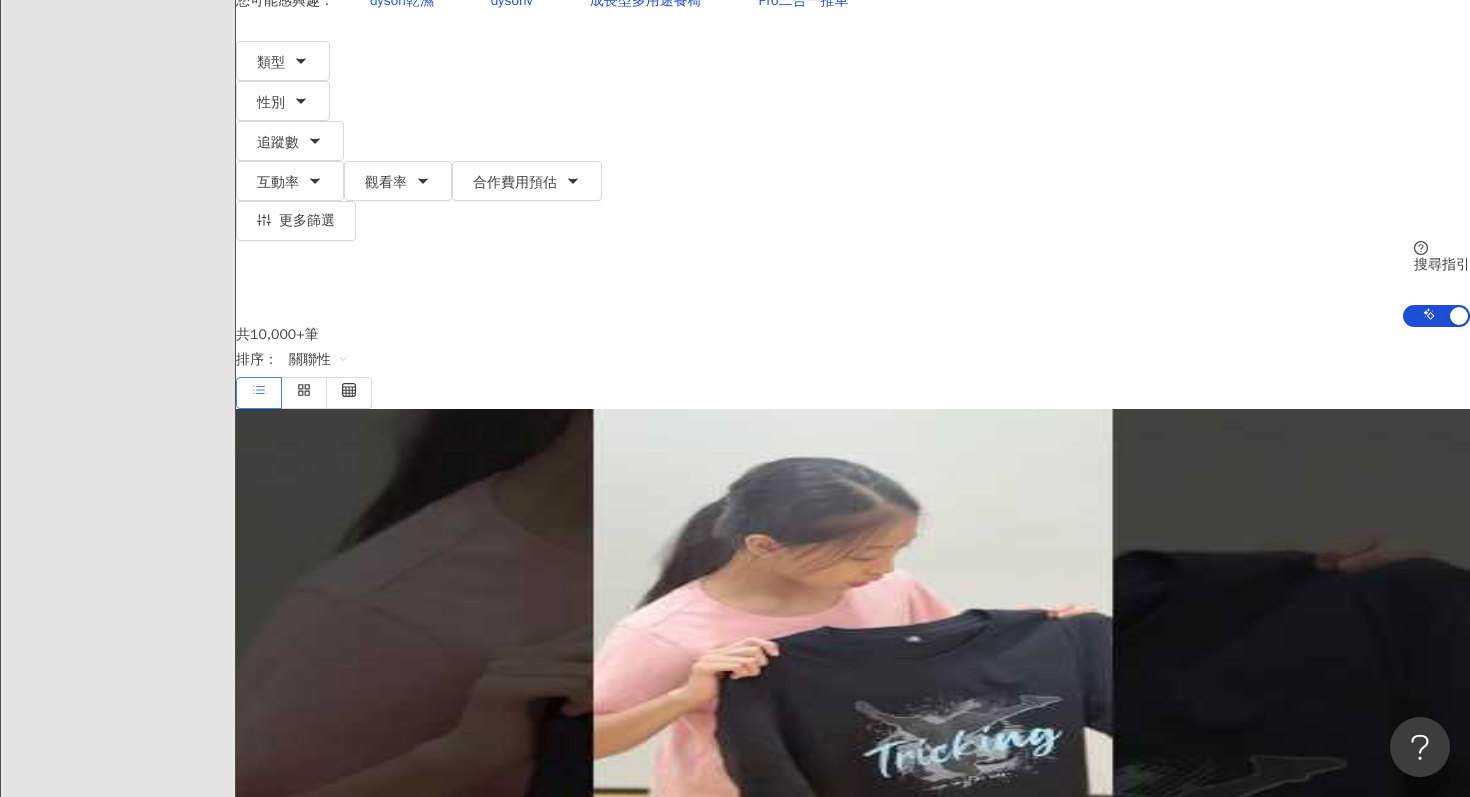 scroll, scrollTop: 0, scrollLeft: 0, axis: both 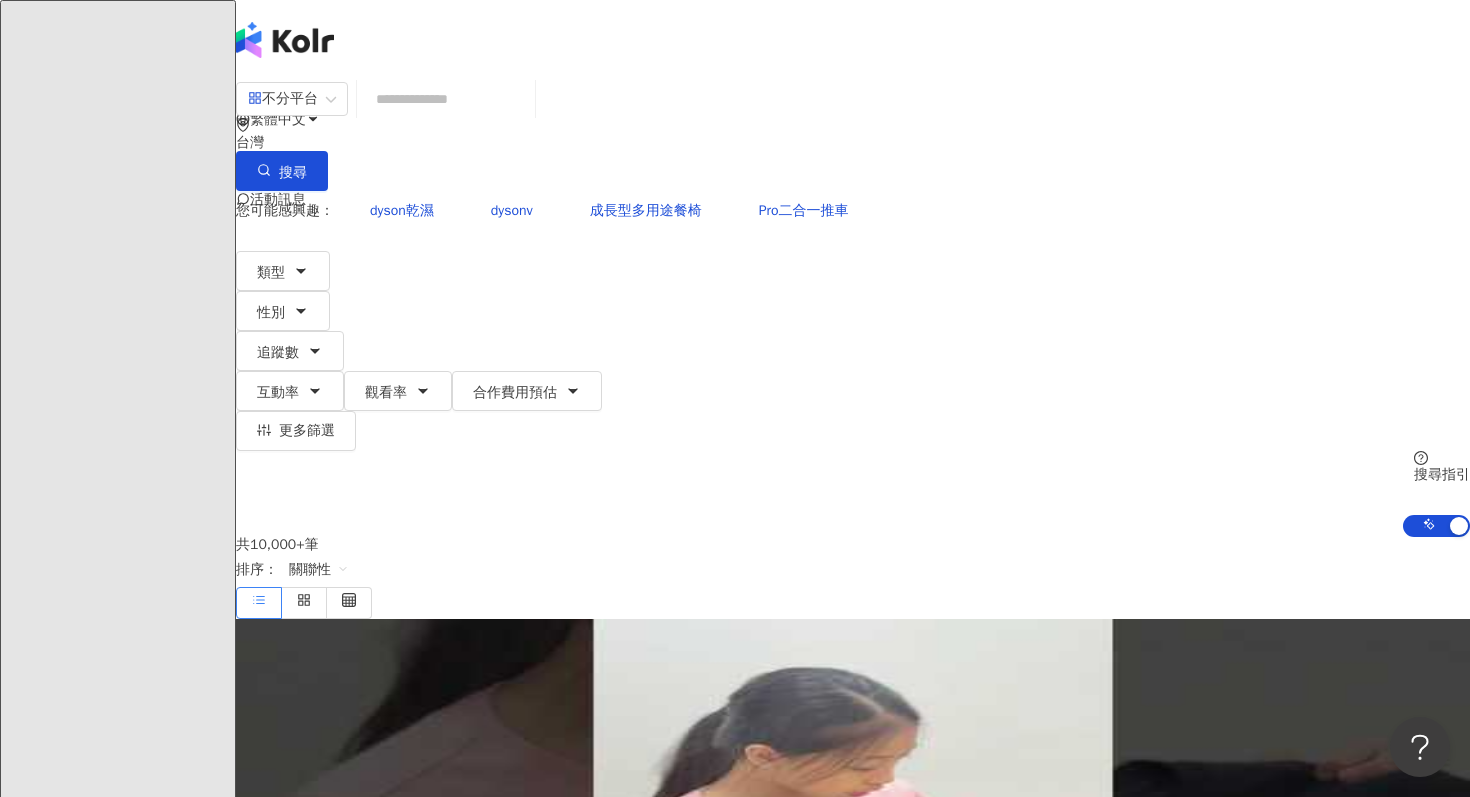 click on "找貼文" at bounding box center (134, 3514) 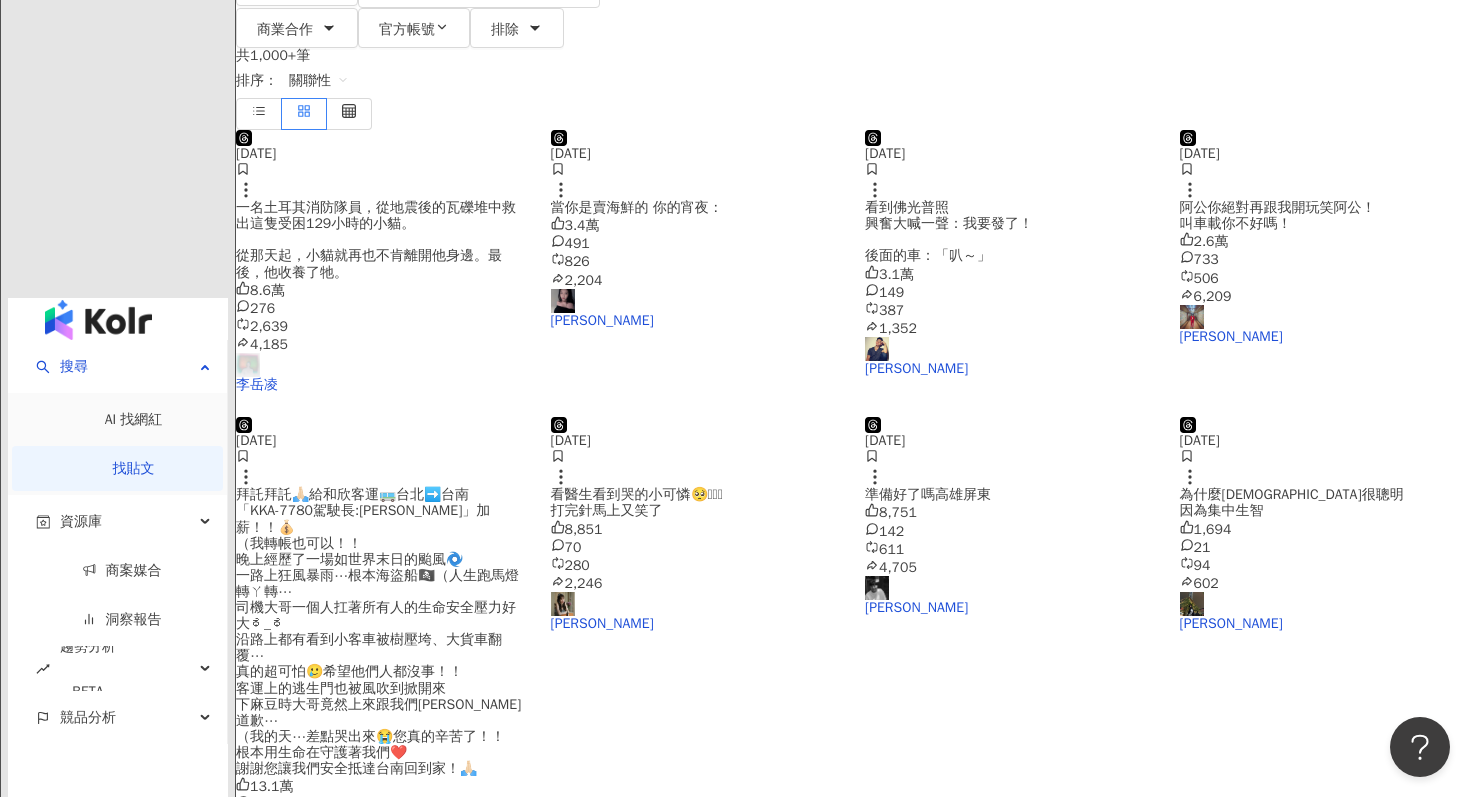 scroll, scrollTop: 1007, scrollLeft: 0, axis: vertical 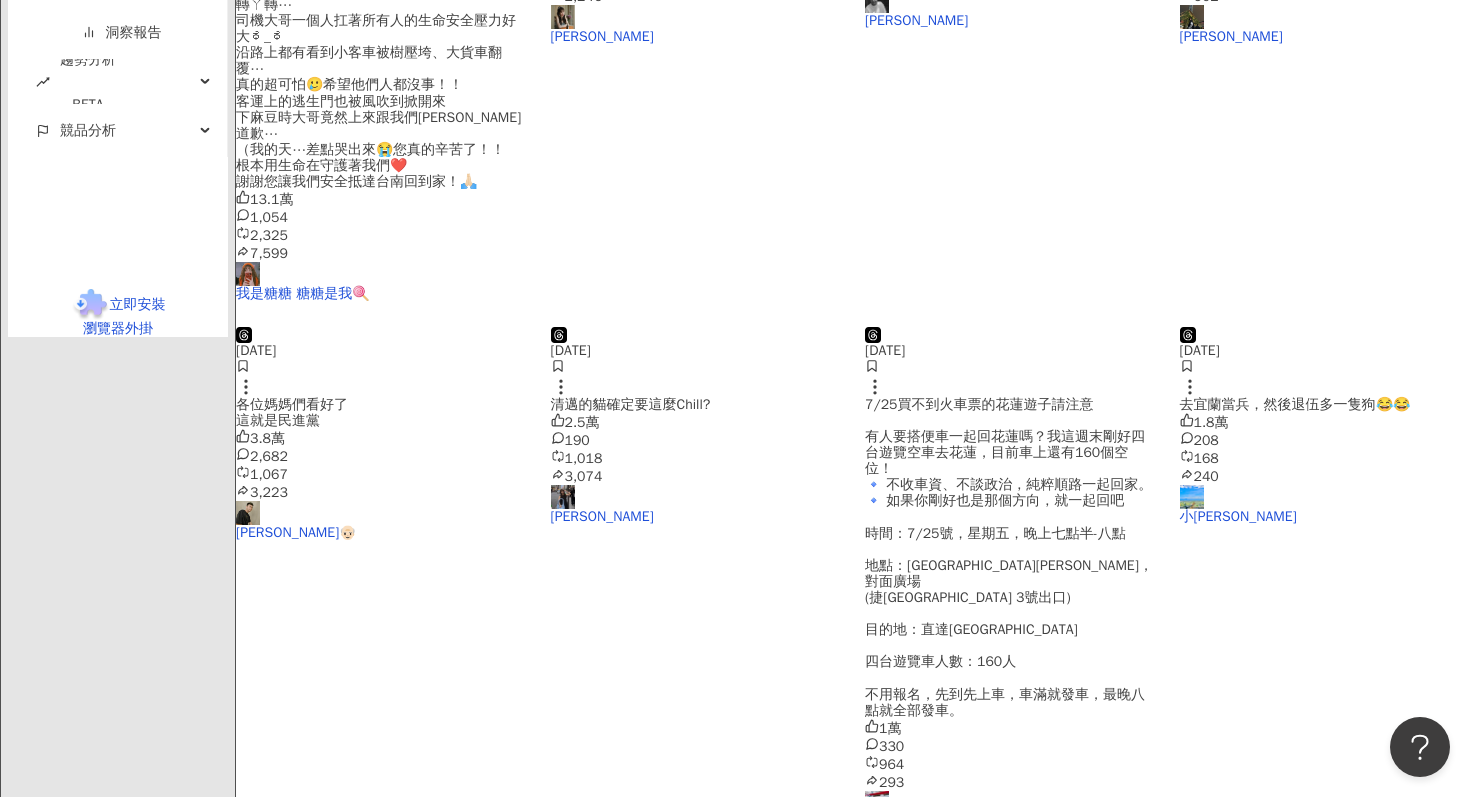 click on "看更多" at bounding box center (853, 851) 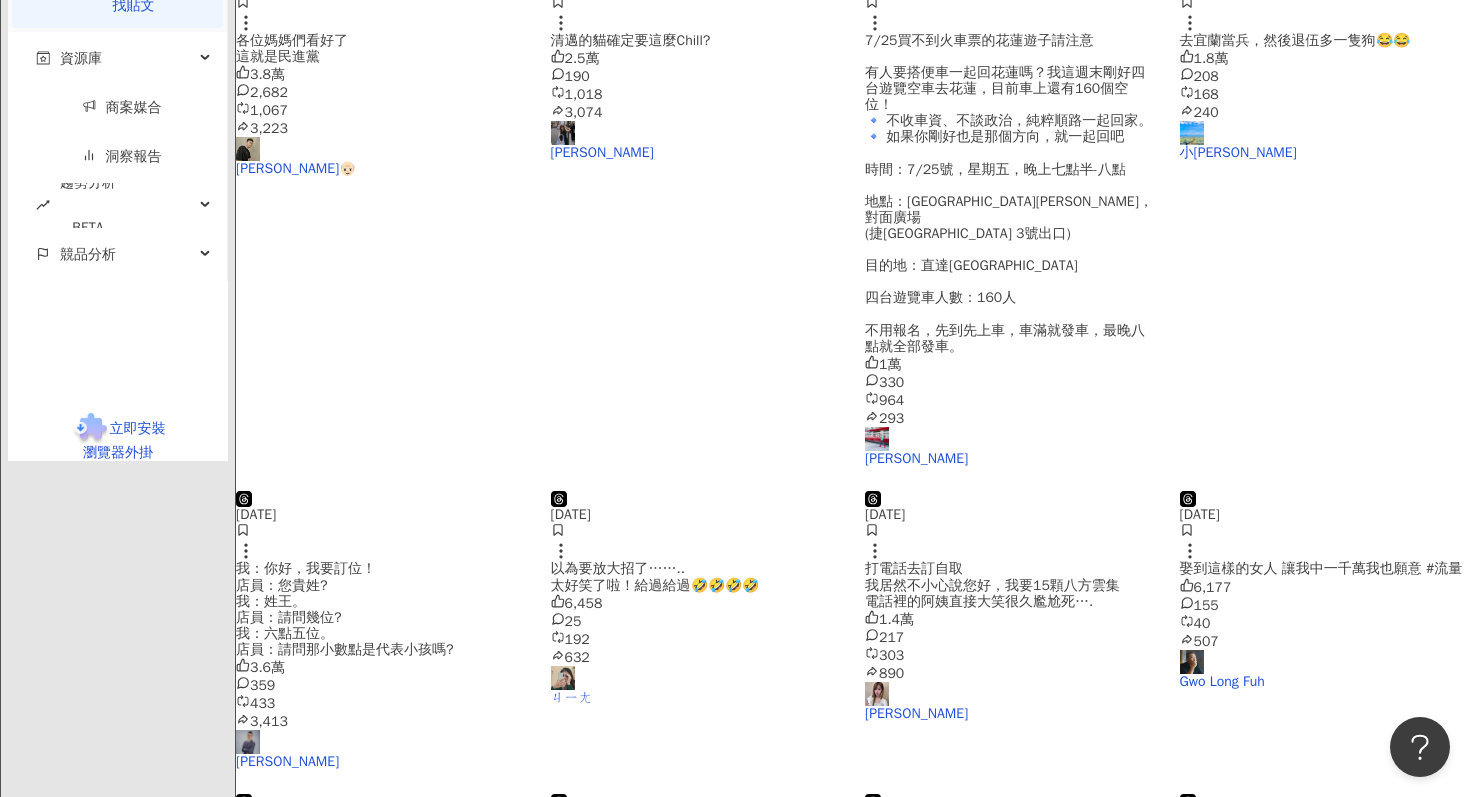 scroll, scrollTop: 2113, scrollLeft: 0, axis: vertical 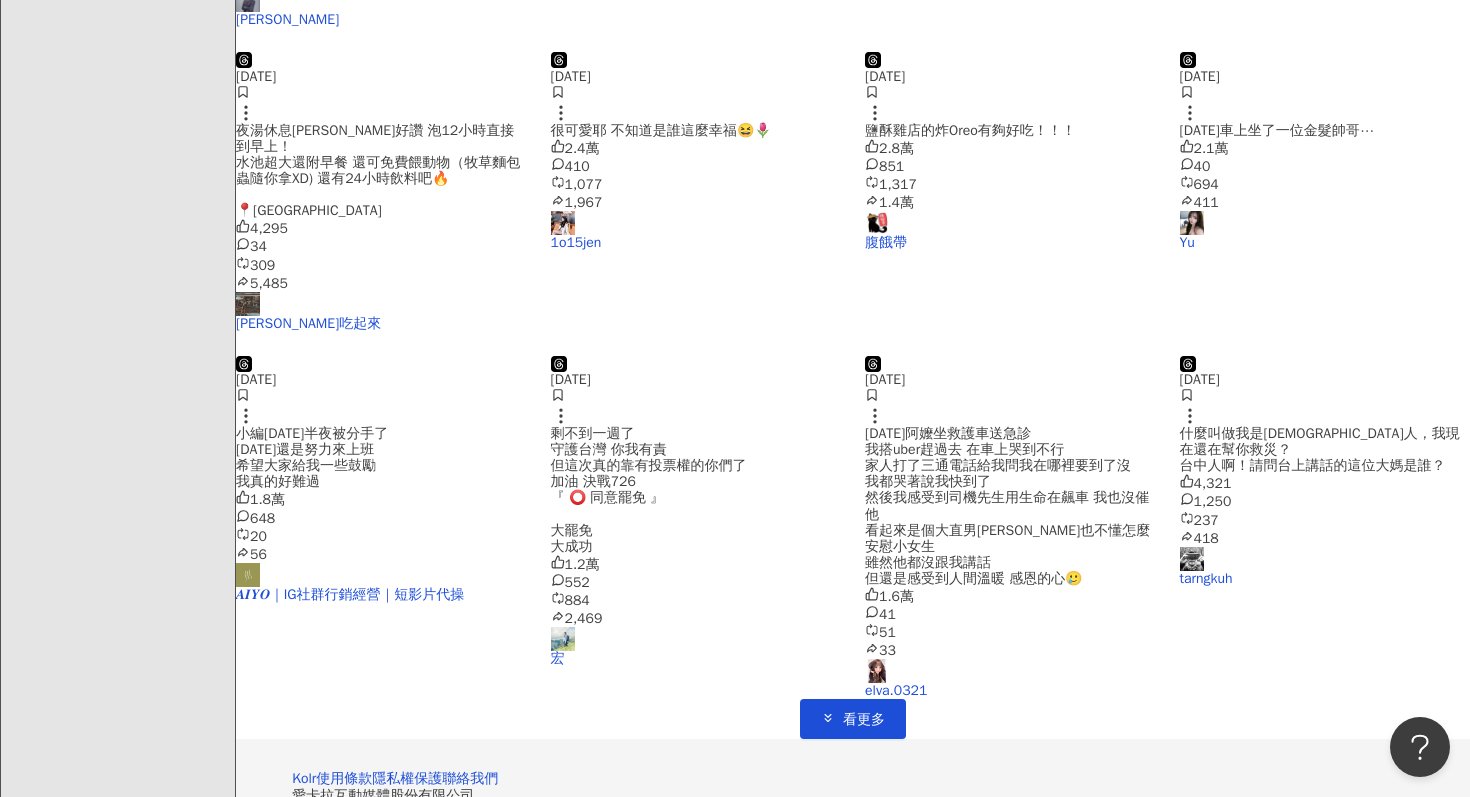 click on "AI 找網紅" at bounding box center (134, -786) 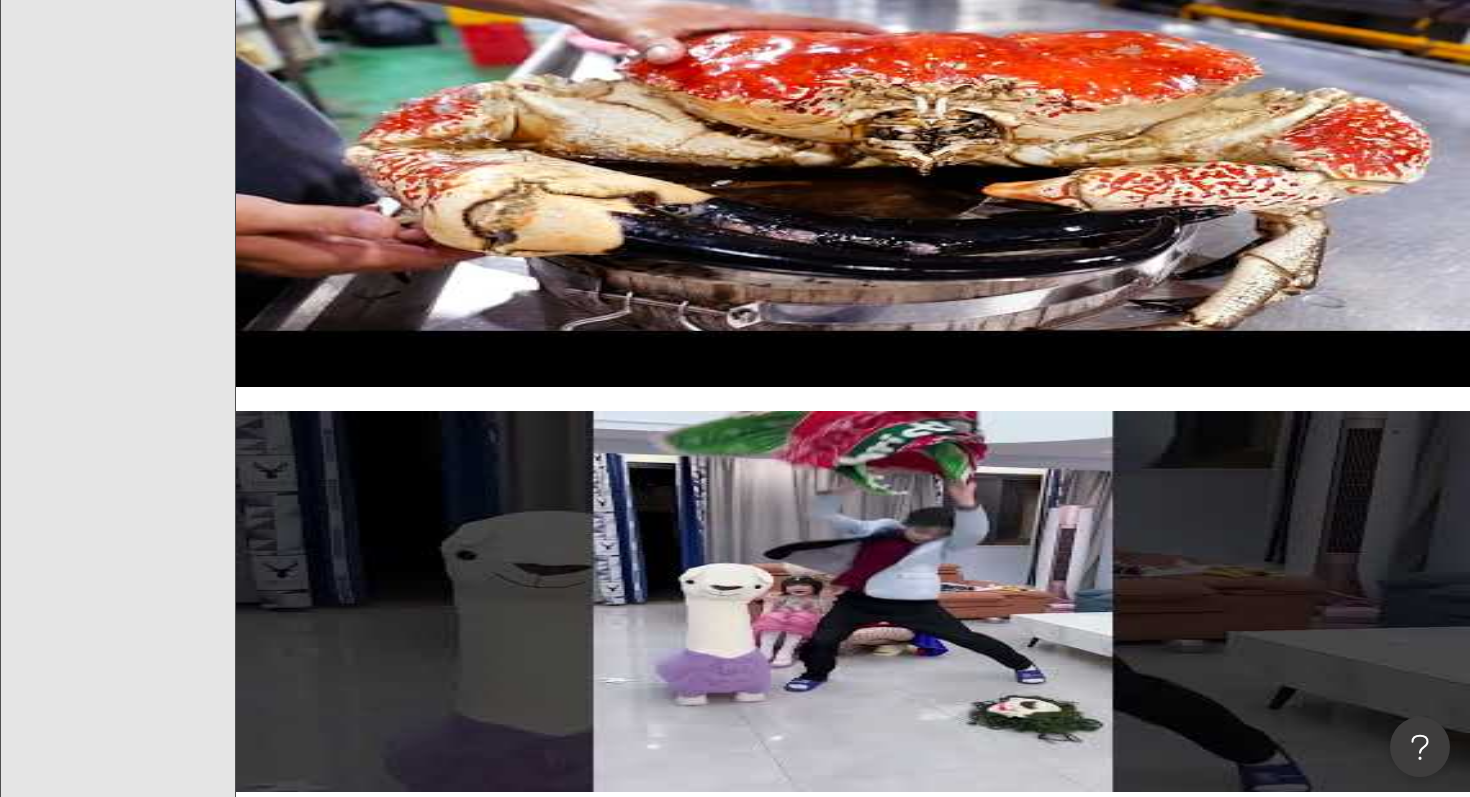 scroll, scrollTop: 0, scrollLeft: 0, axis: both 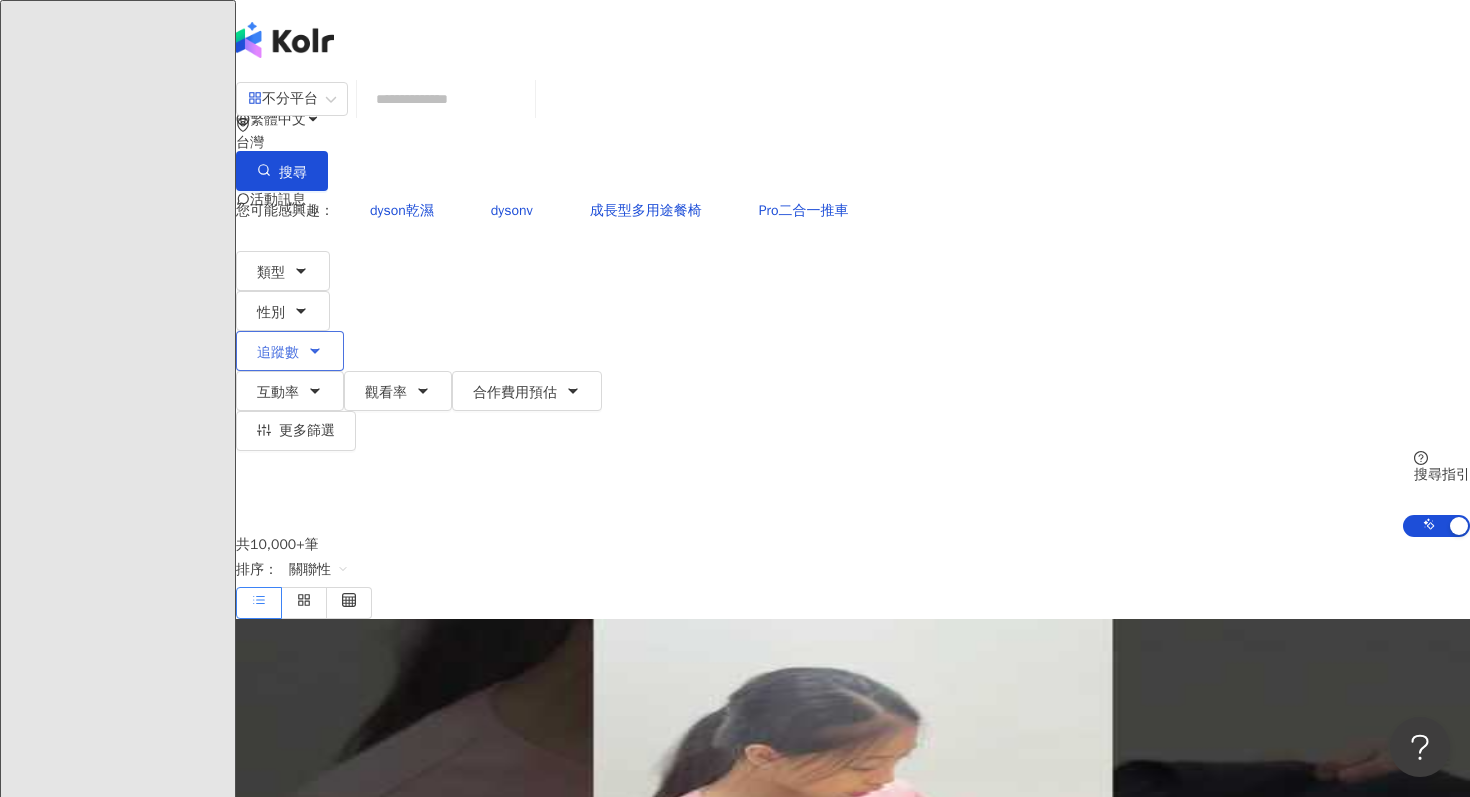click 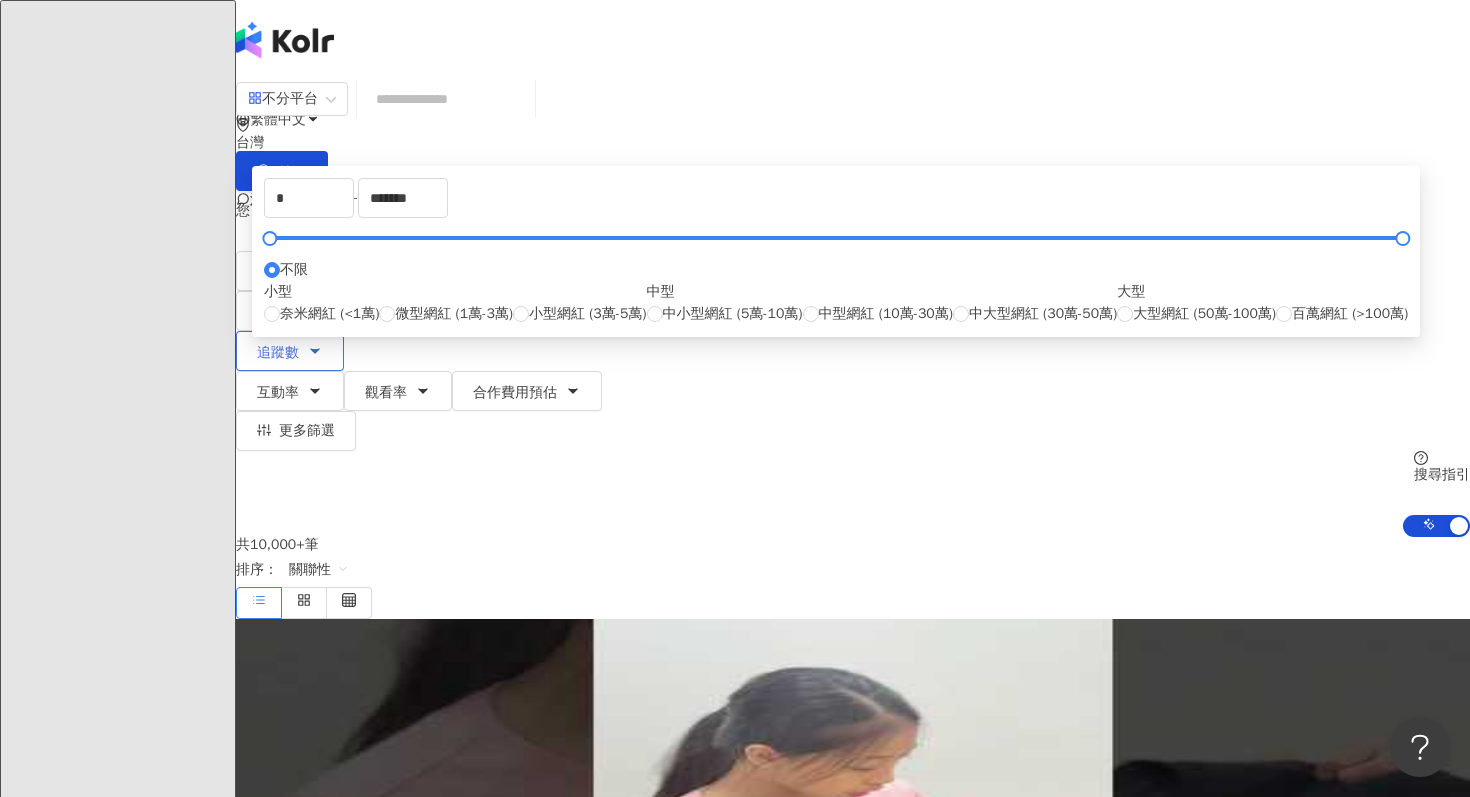 click 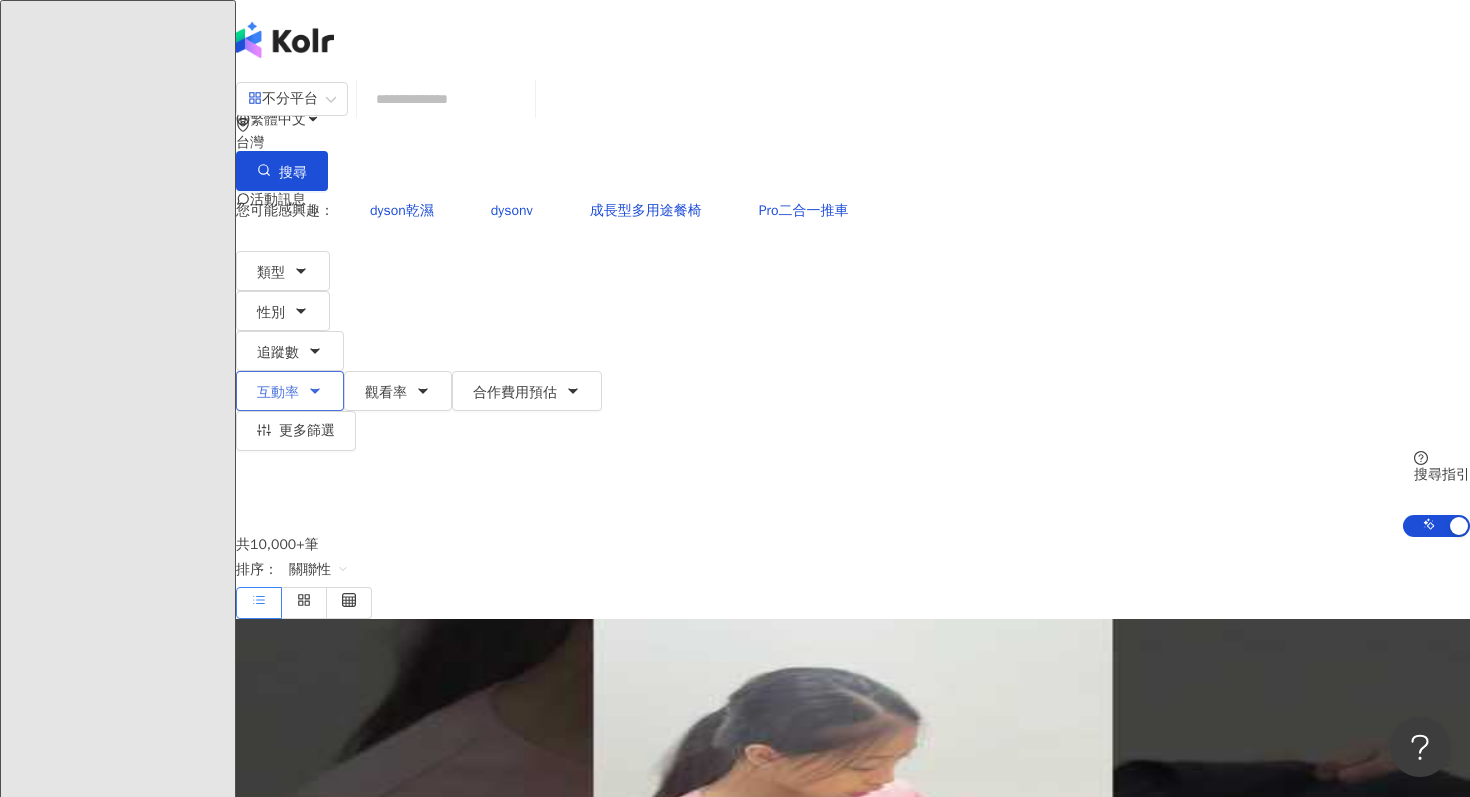 click on "互動率" at bounding box center (290, 391) 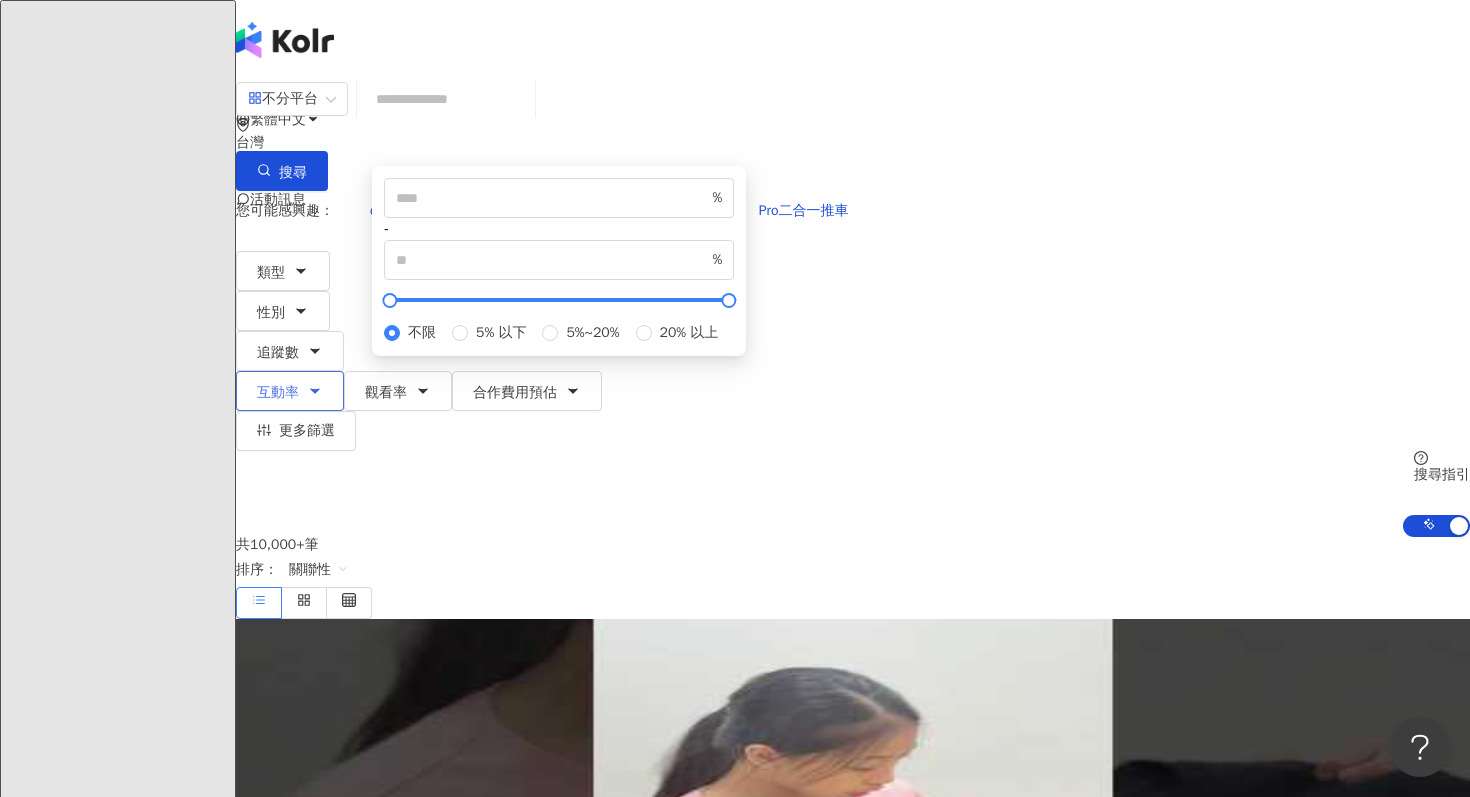 click on "互動率" at bounding box center (290, 391) 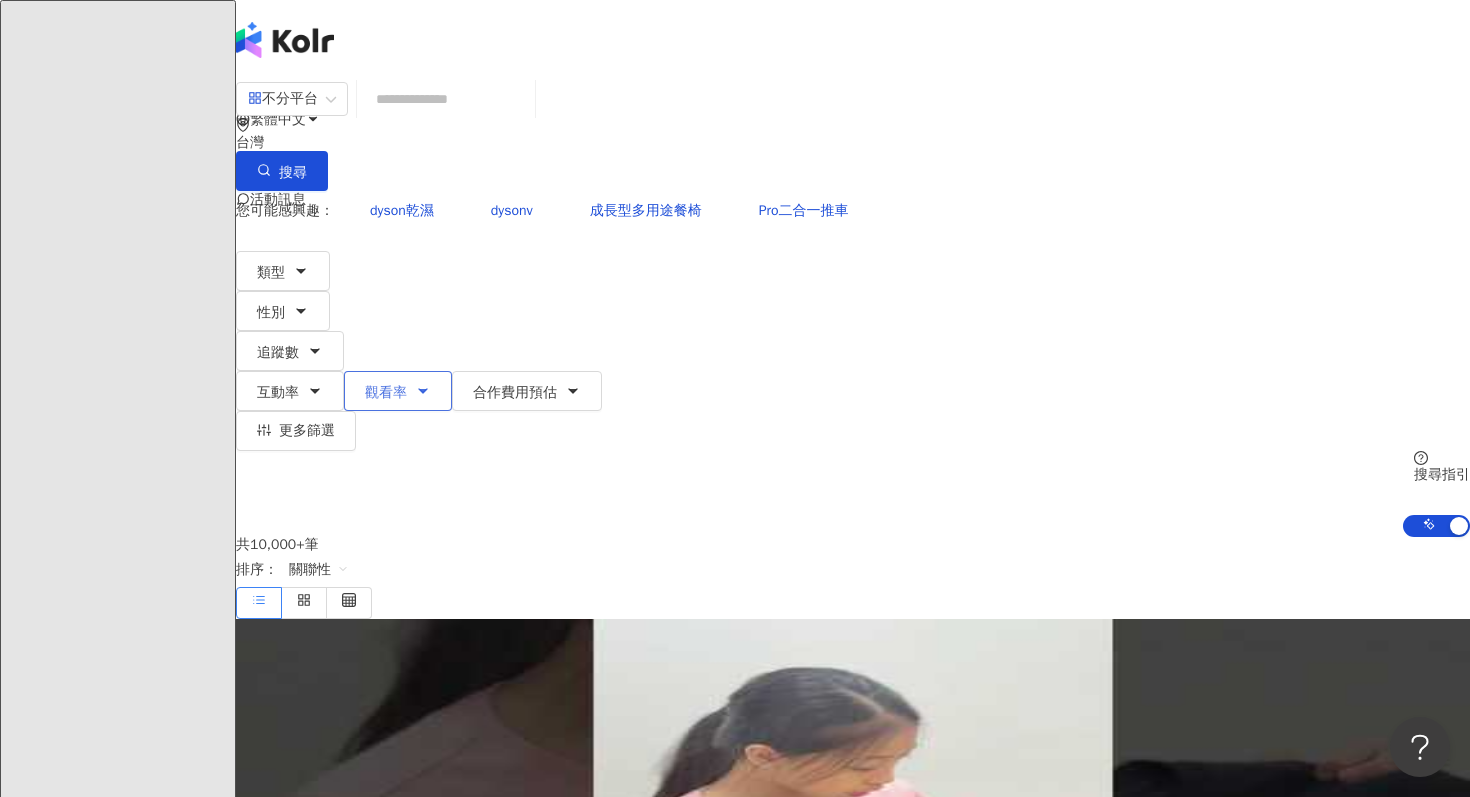 click on "觀看率" at bounding box center (398, 391) 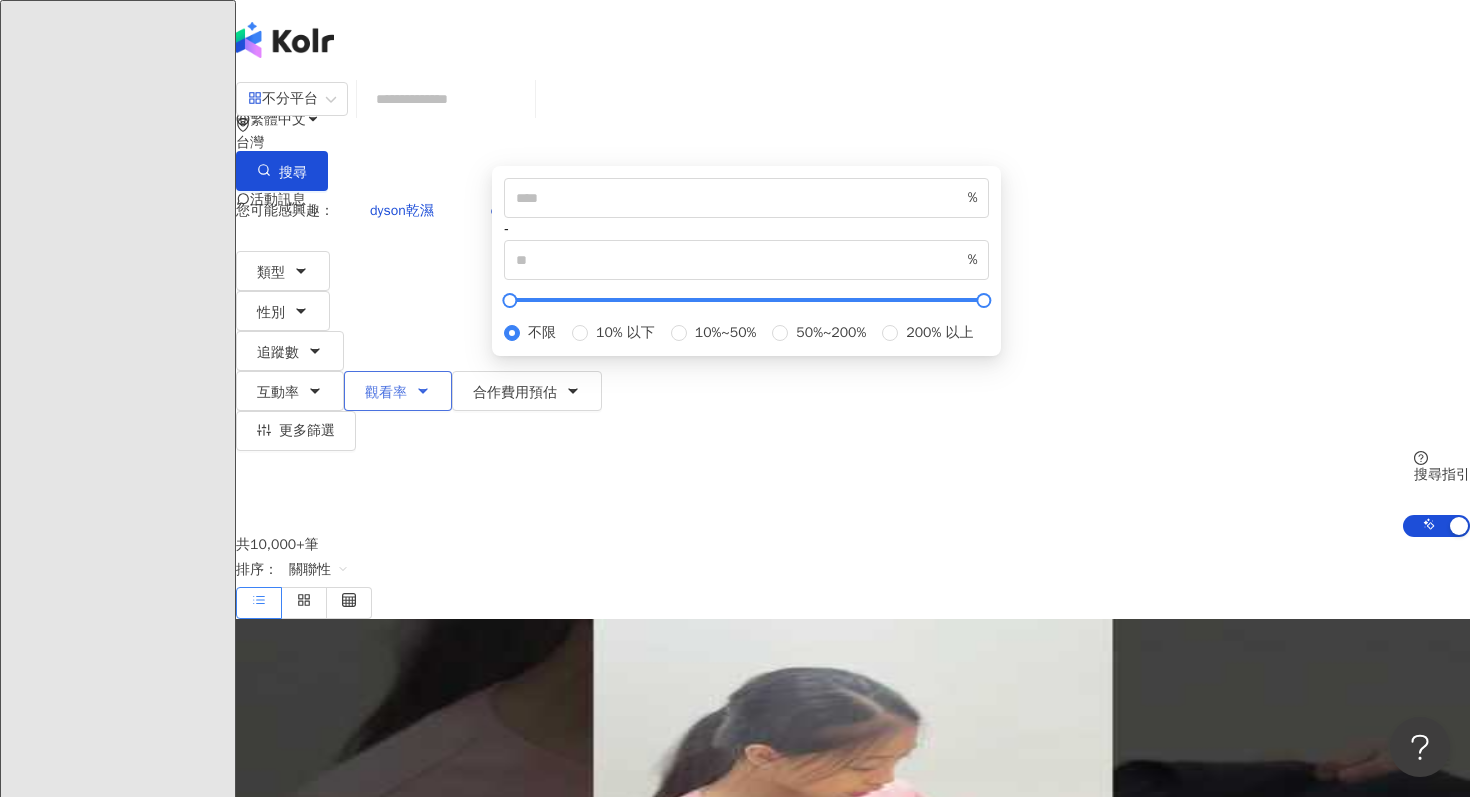 click on "觀看率" at bounding box center (398, 391) 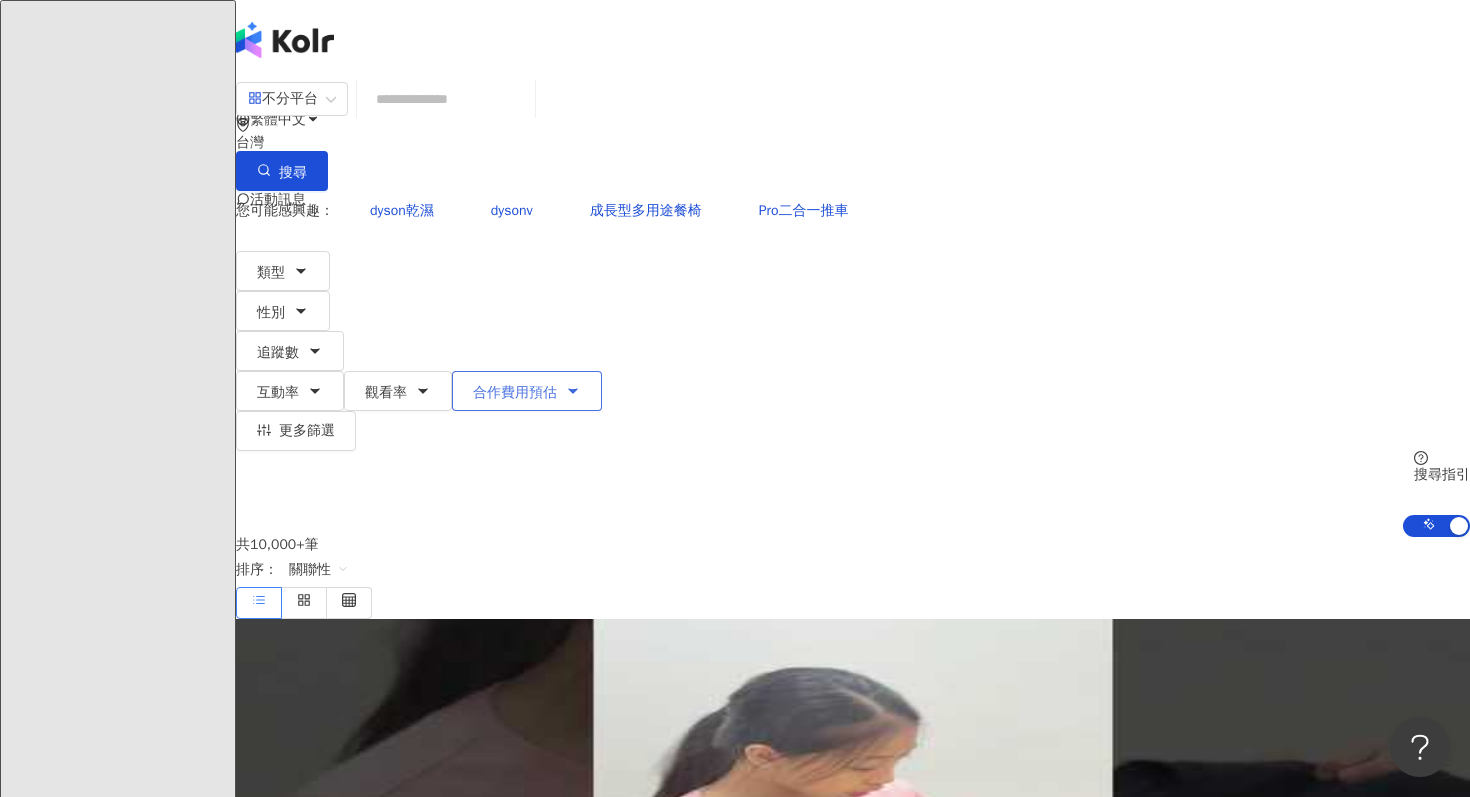 click on "合作費用預估" at bounding box center (515, 393) 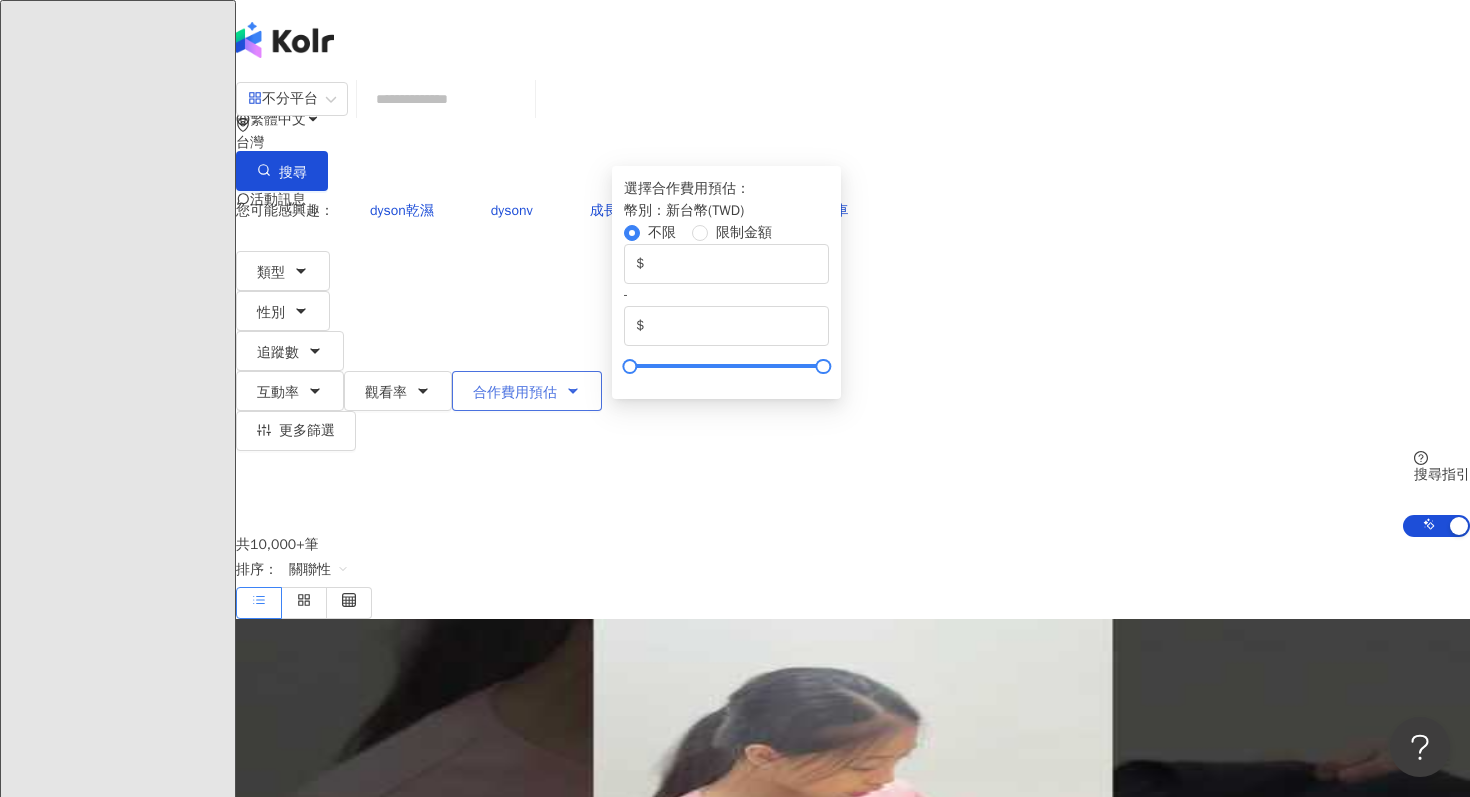click on "合作費用預估" at bounding box center (515, 393) 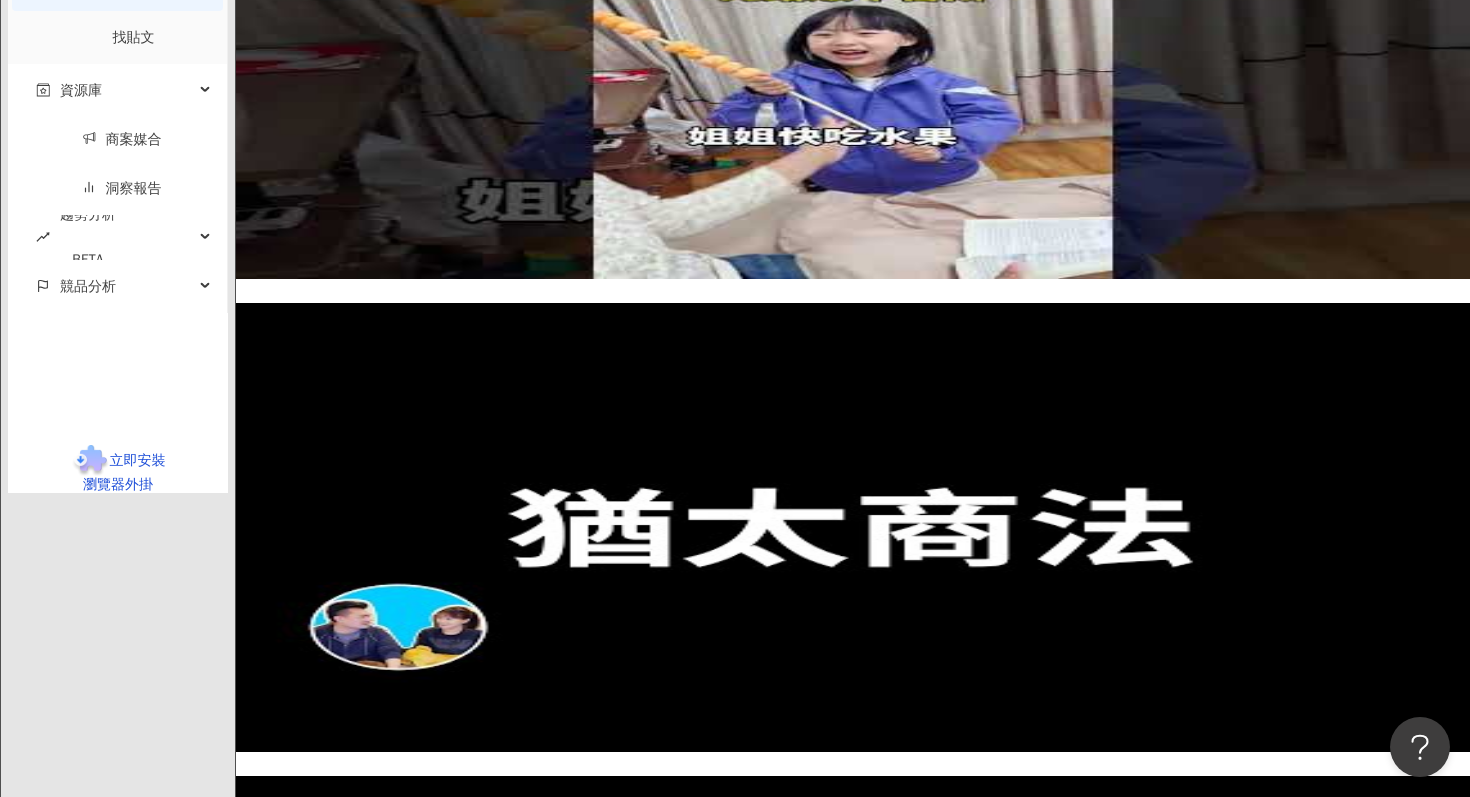 scroll, scrollTop: 3532, scrollLeft: 0, axis: vertical 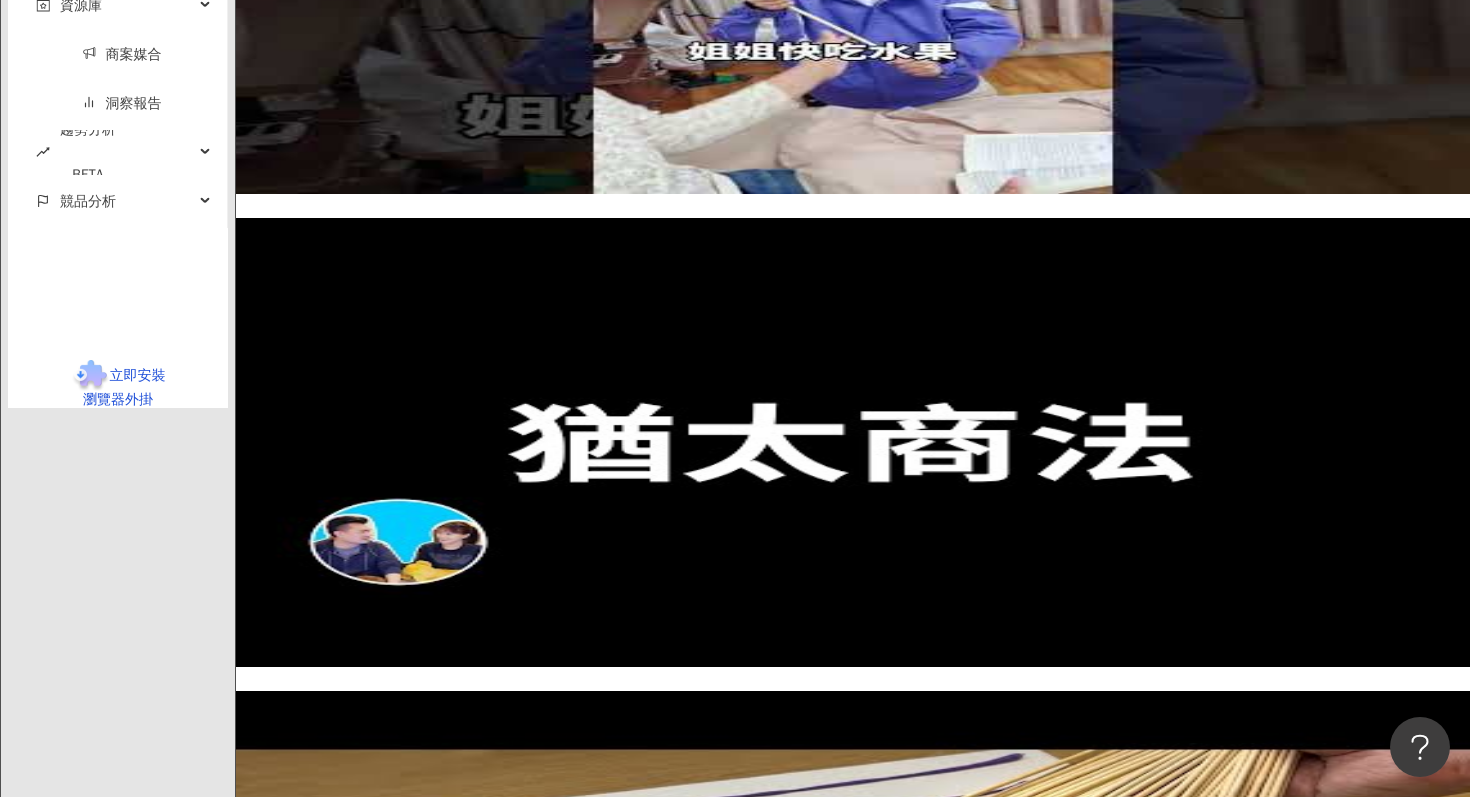 click on "繼續看更多" at bounding box center [328, 2582] 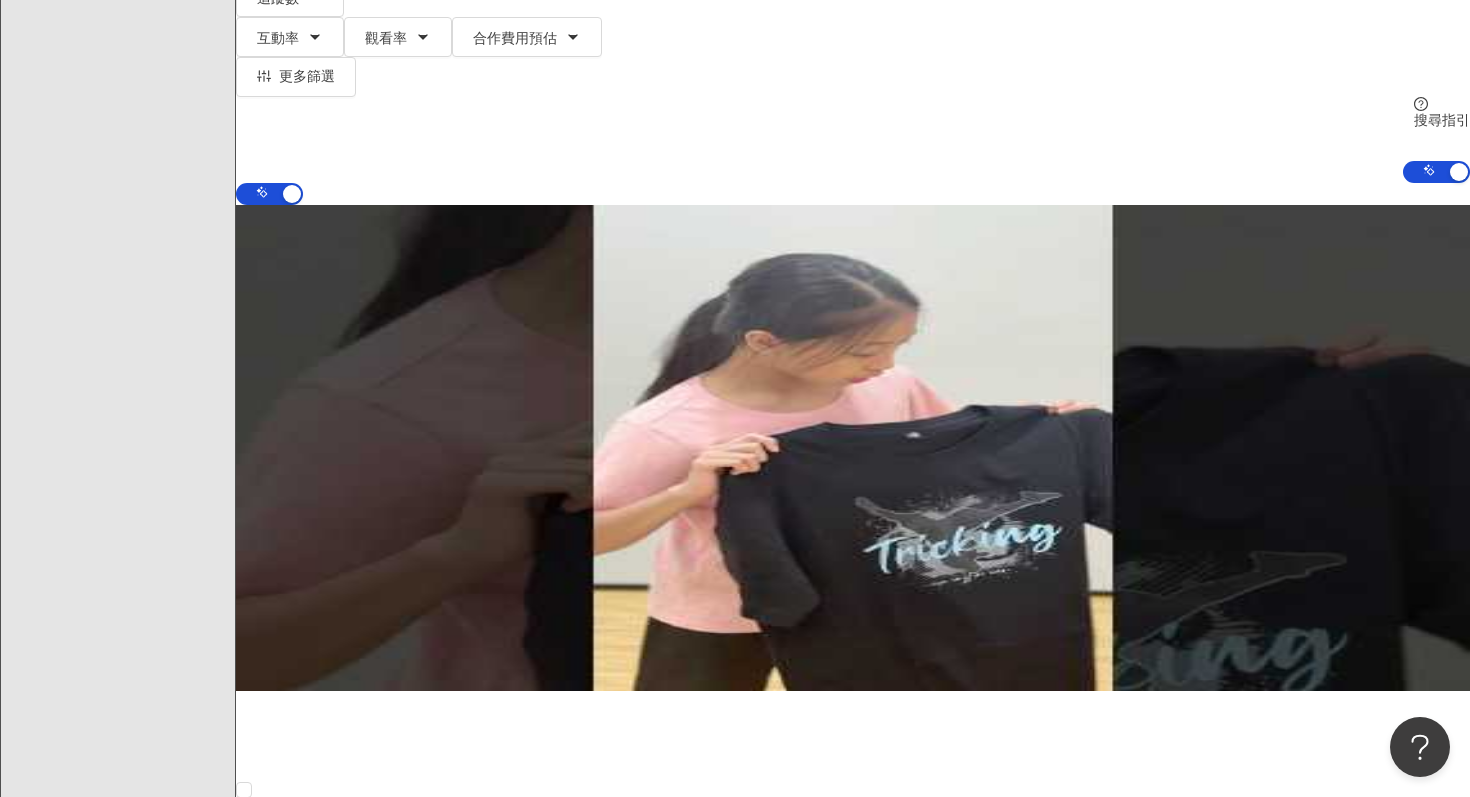 scroll, scrollTop: 102, scrollLeft: 0, axis: vertical 